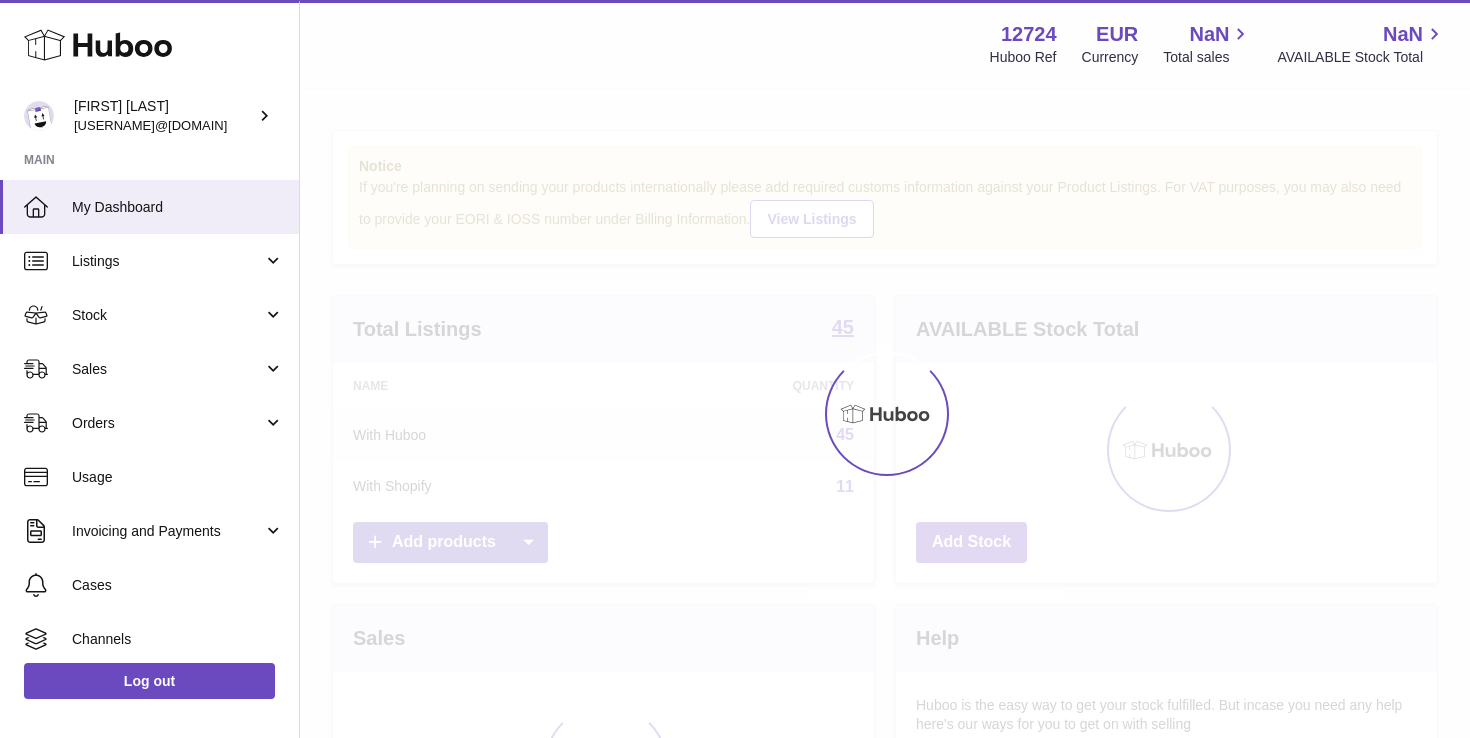 scroll, scrollTop: 0, scrollLeft: 0, axis: both 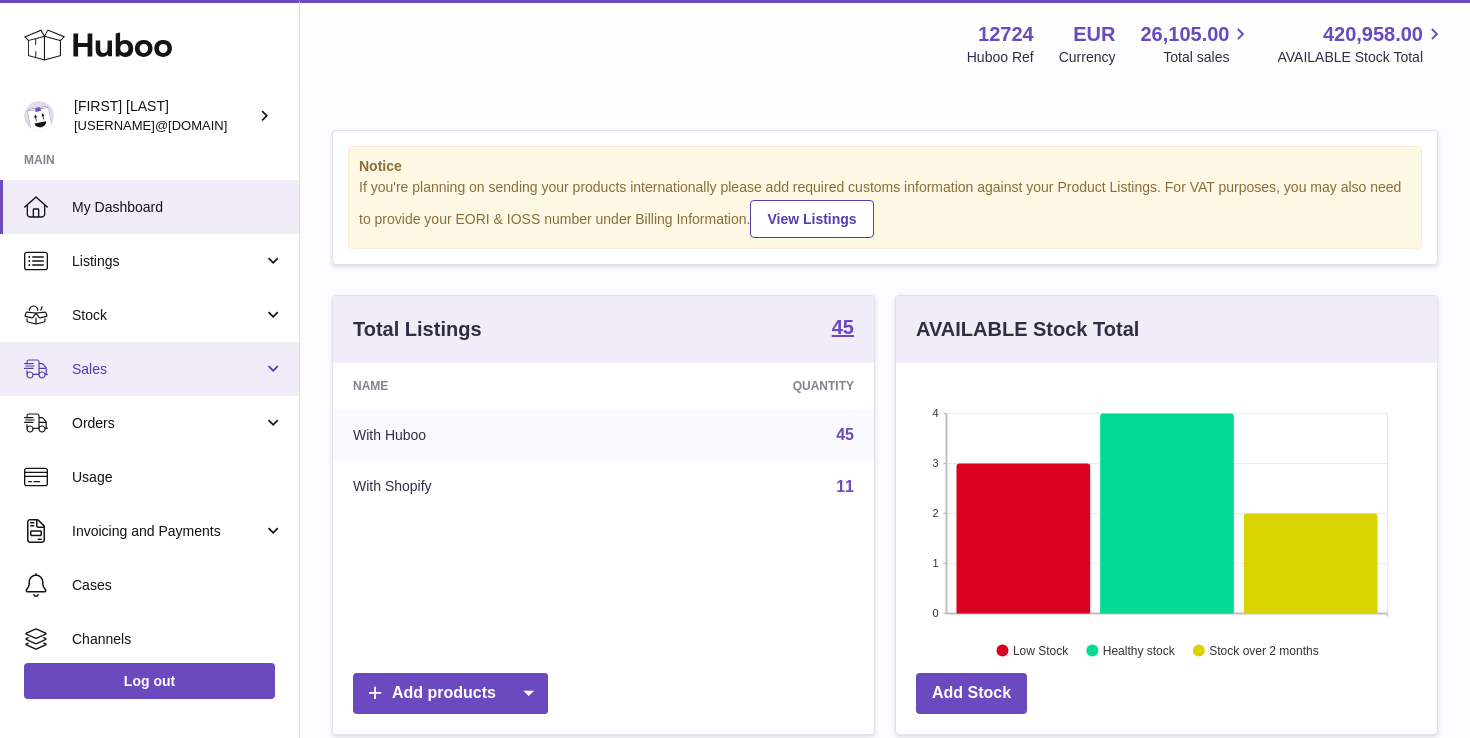click on "Sales" at bounding box center (167, 369) 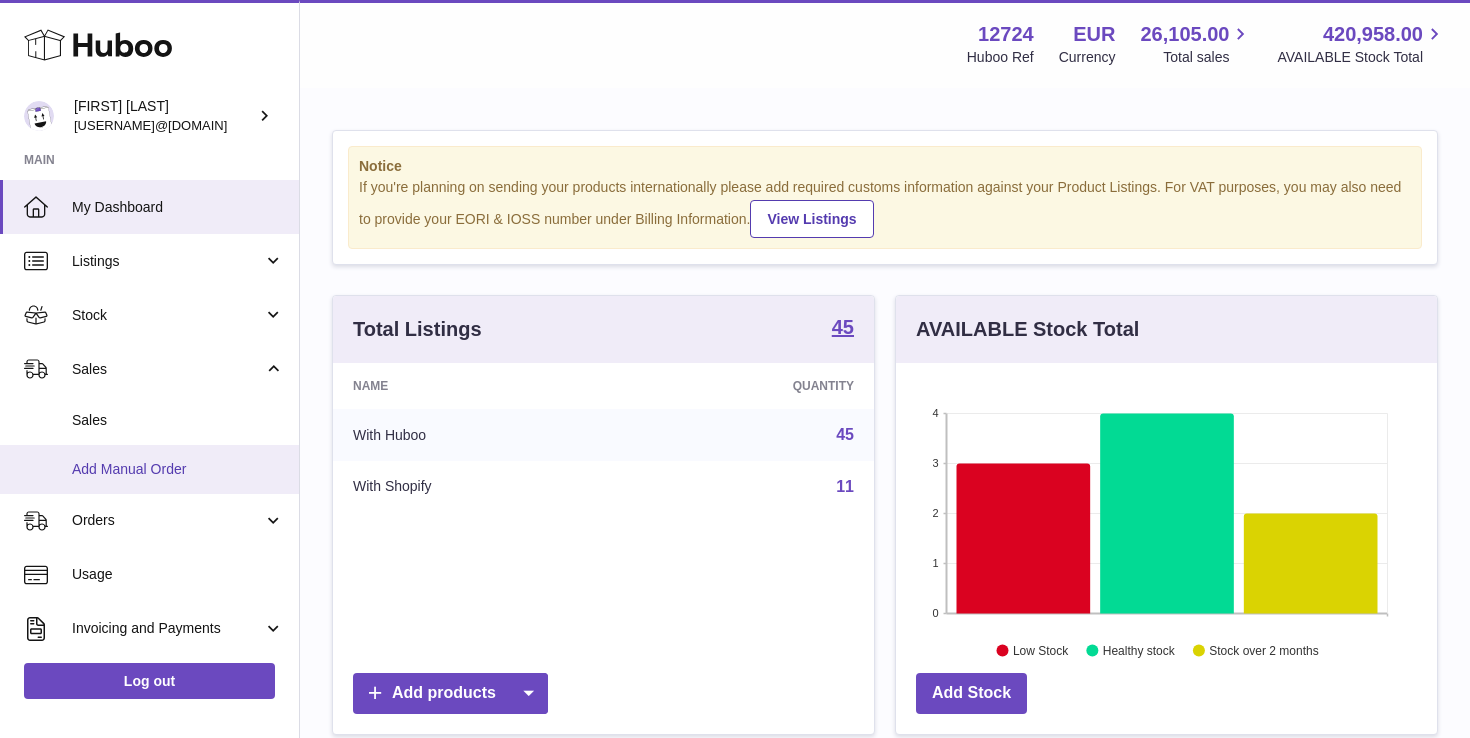 click on "Add Manual Order" at bounding box center [178, 469] 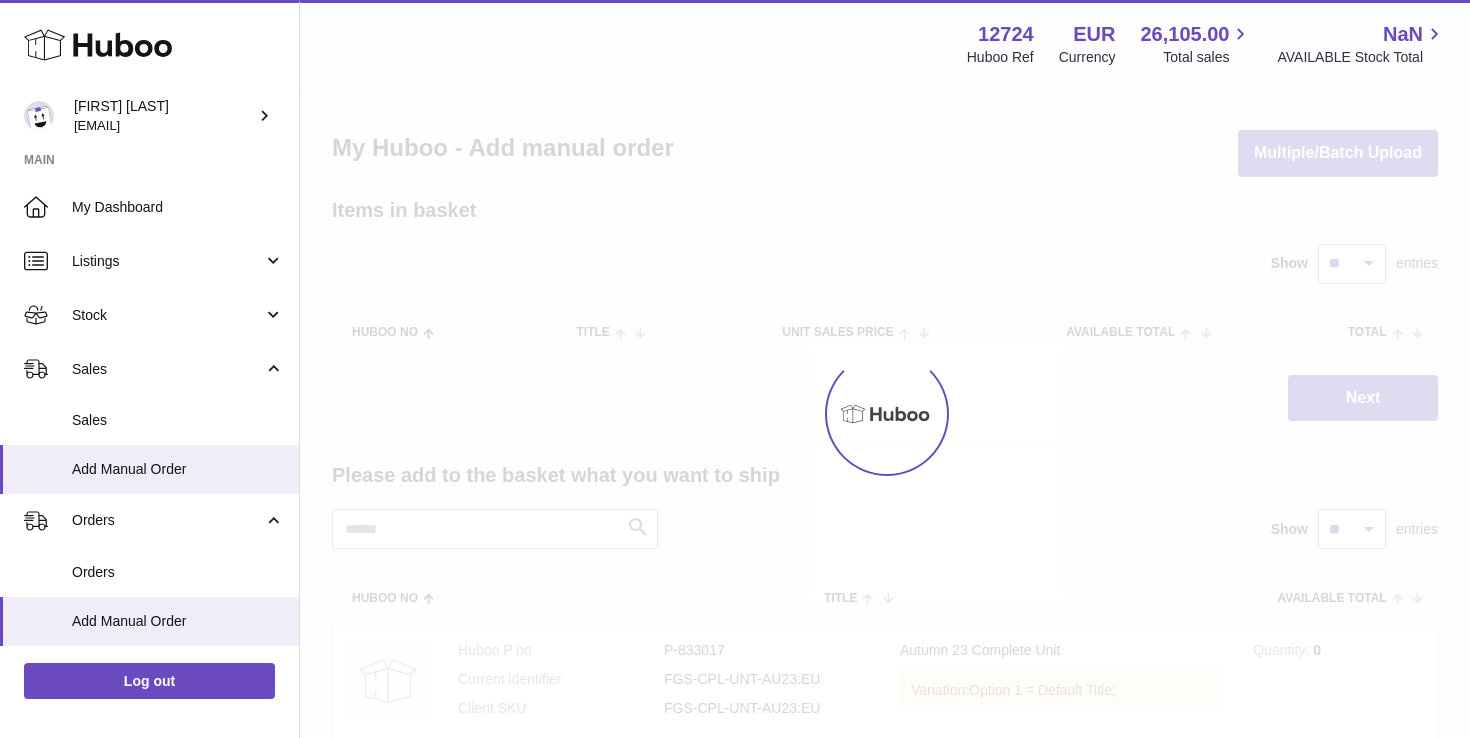 scroll, scrollTop: 0, scrollLeft: 0, axis: both 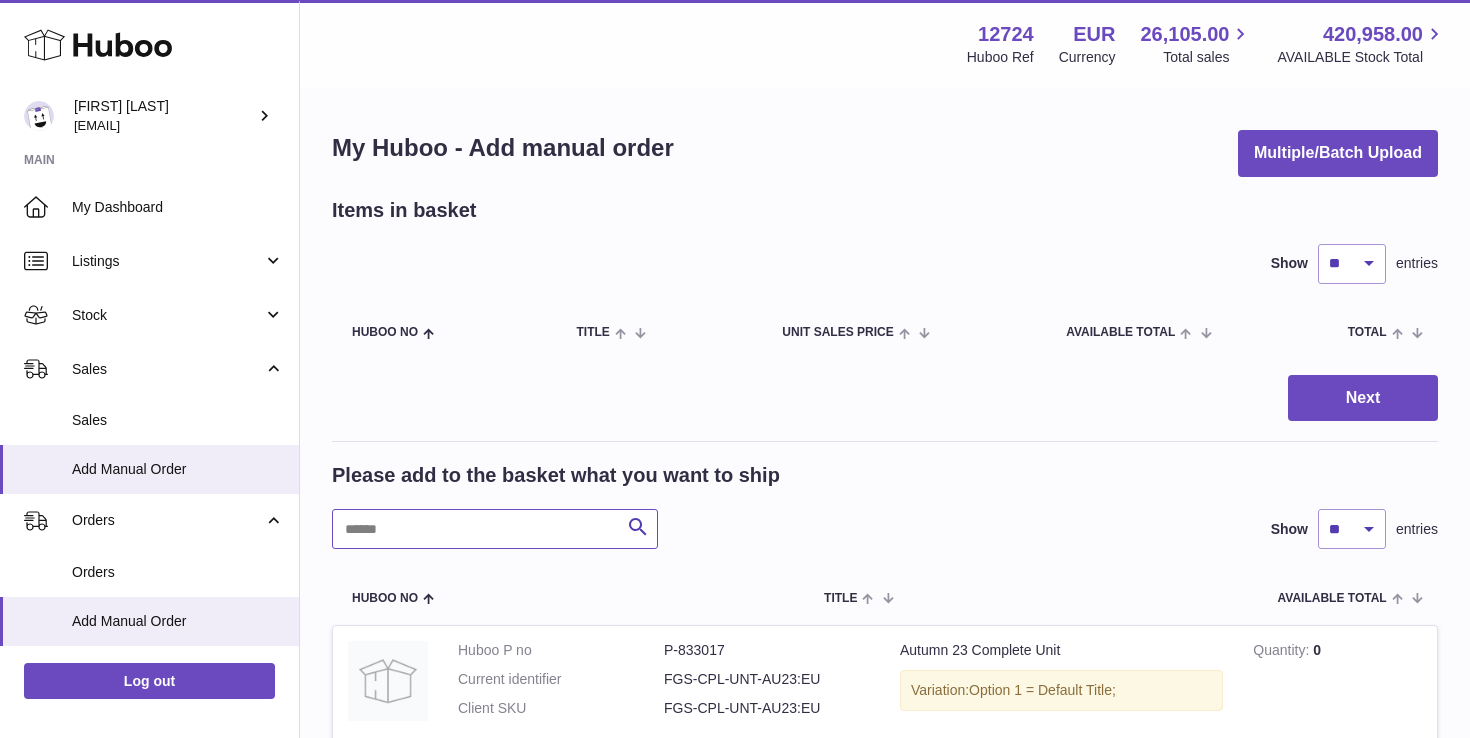 click at bounding box center (495, 529) 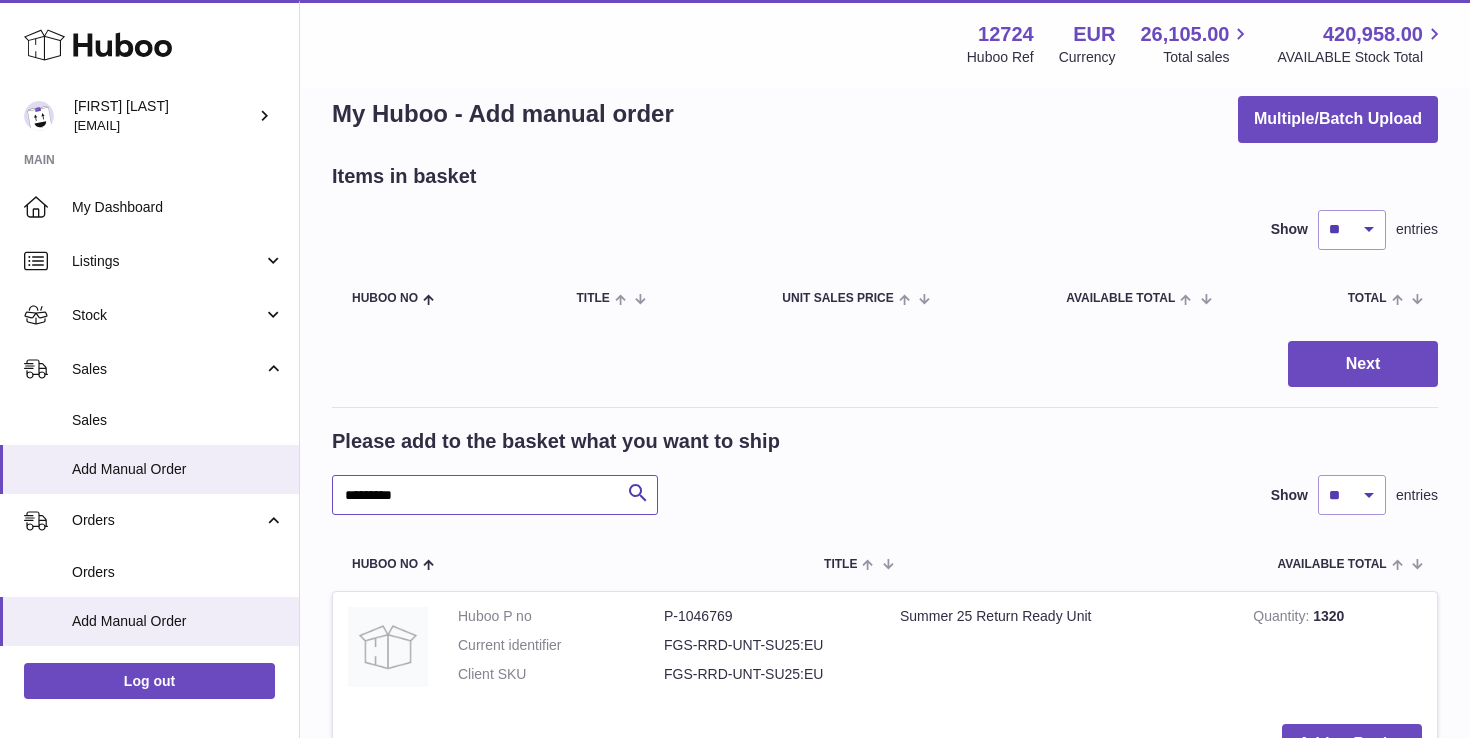 scroll, scrollTop: 0, scrollLeft: 0, axis: both 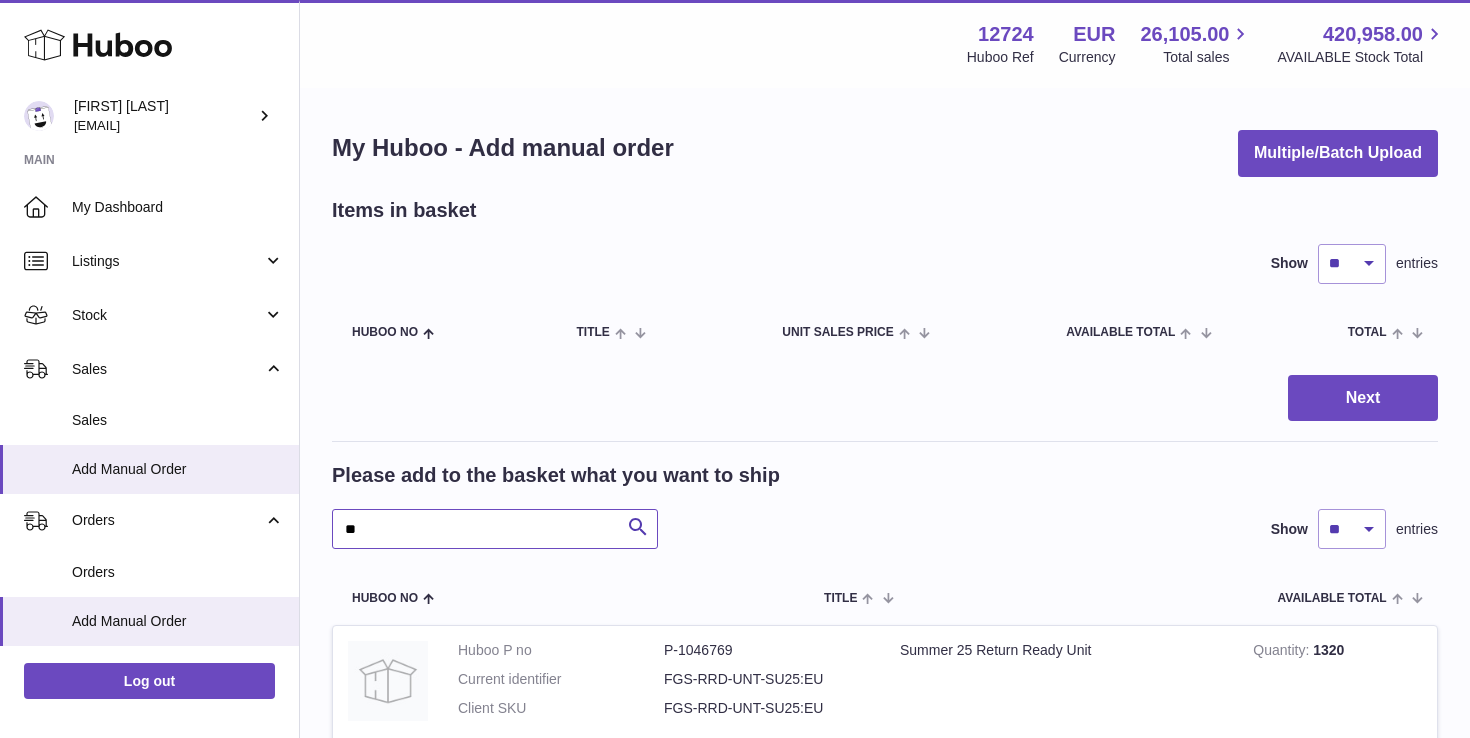 type on "*" 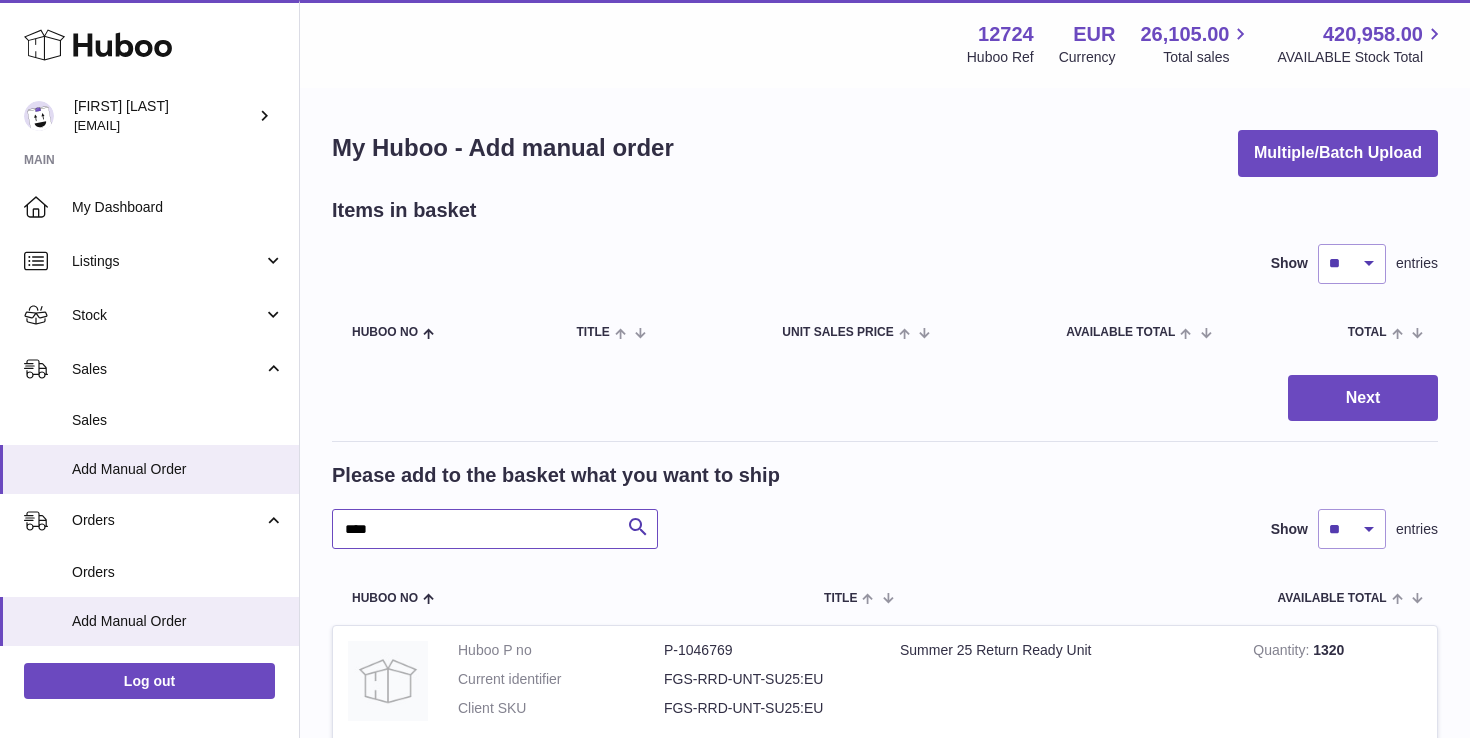 type on "****" 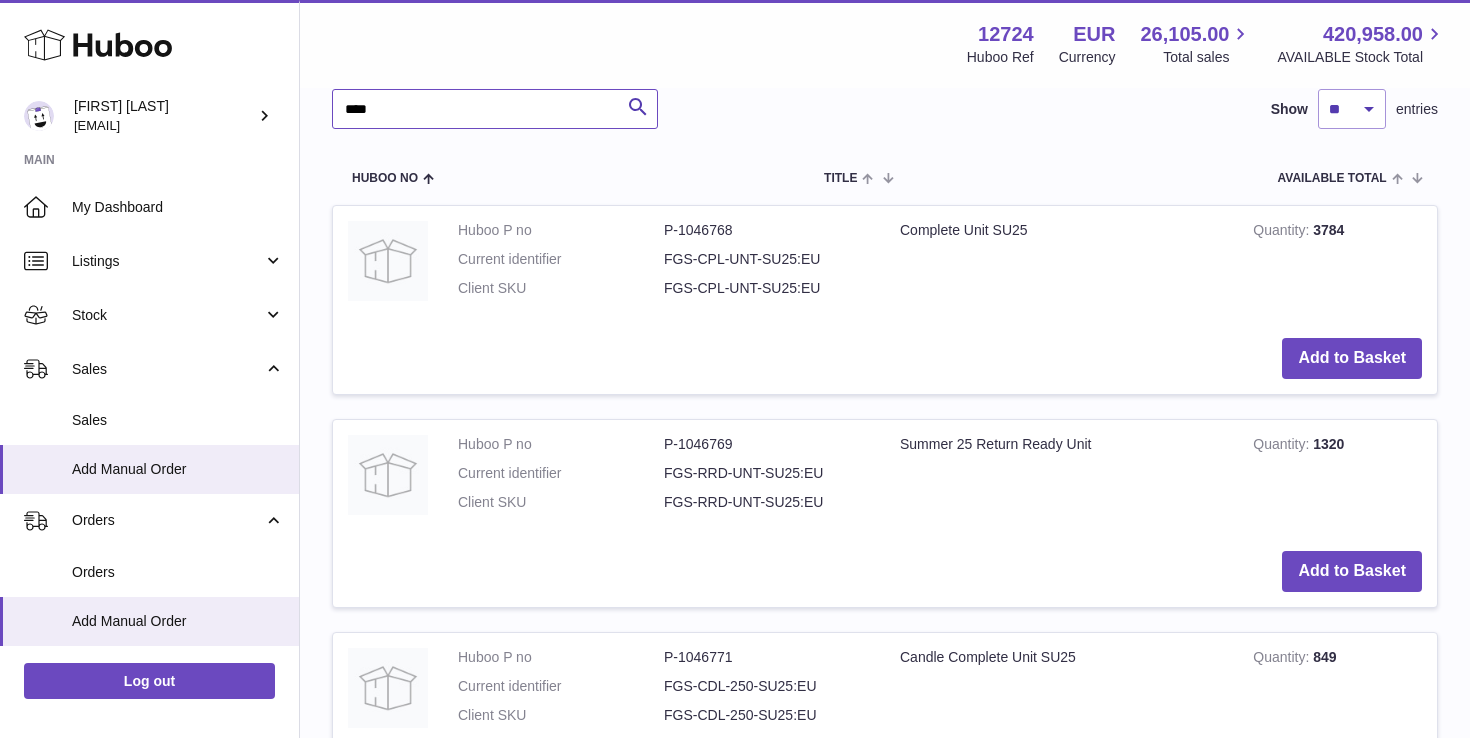scroll, scrollTop: 426, scrollLeft: 0, axis: vertical 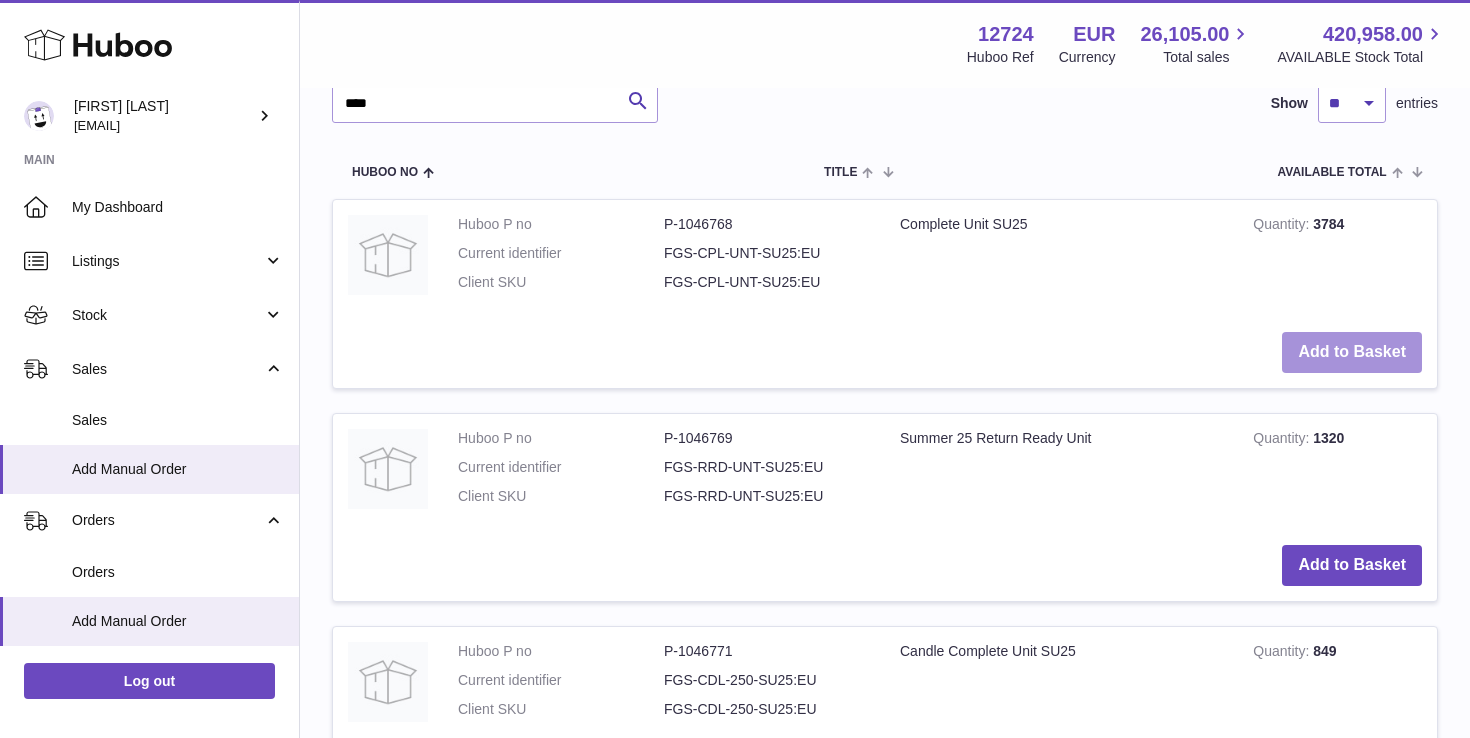 click on "Add to Basket" at bounding box center [1352, 352] 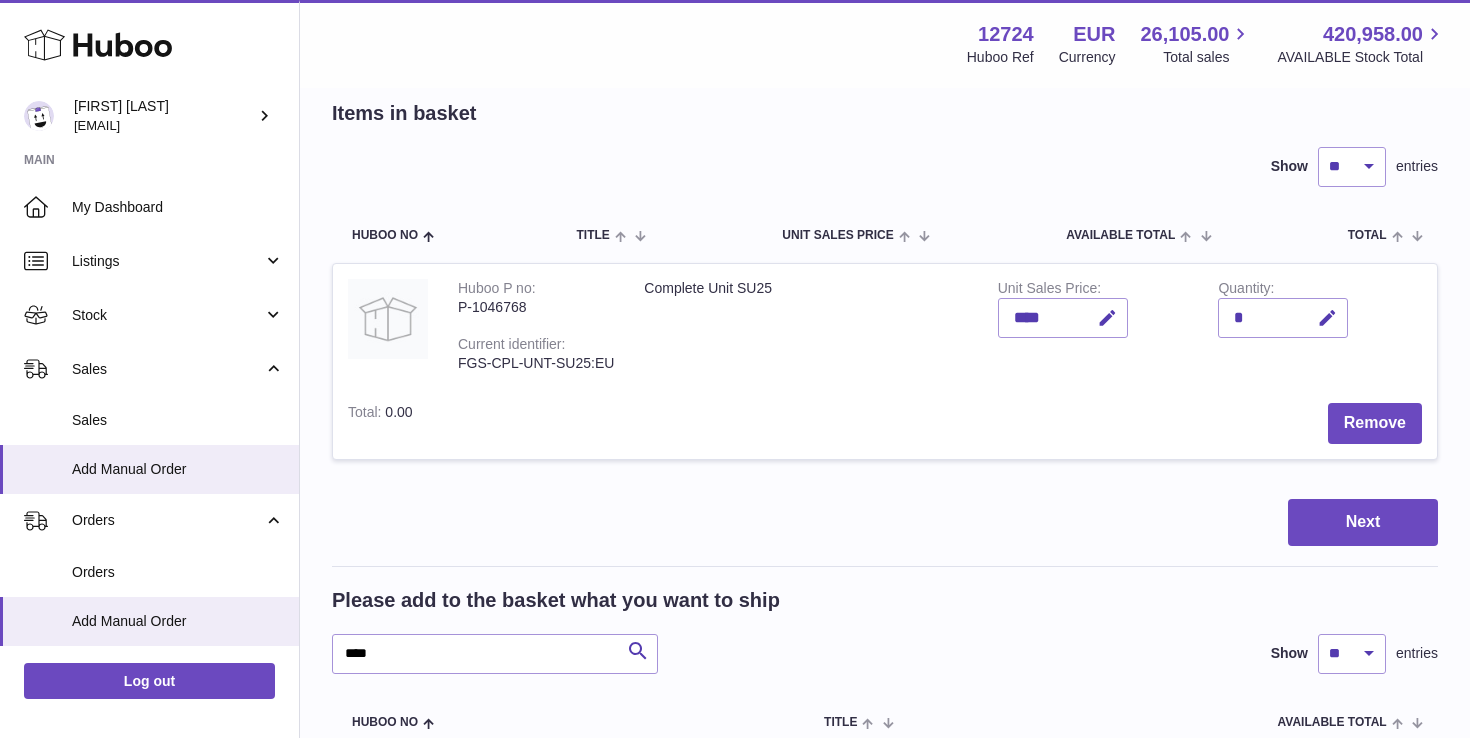scroll, scrollTop: 94, scrollLeft: 0, axis: vertical 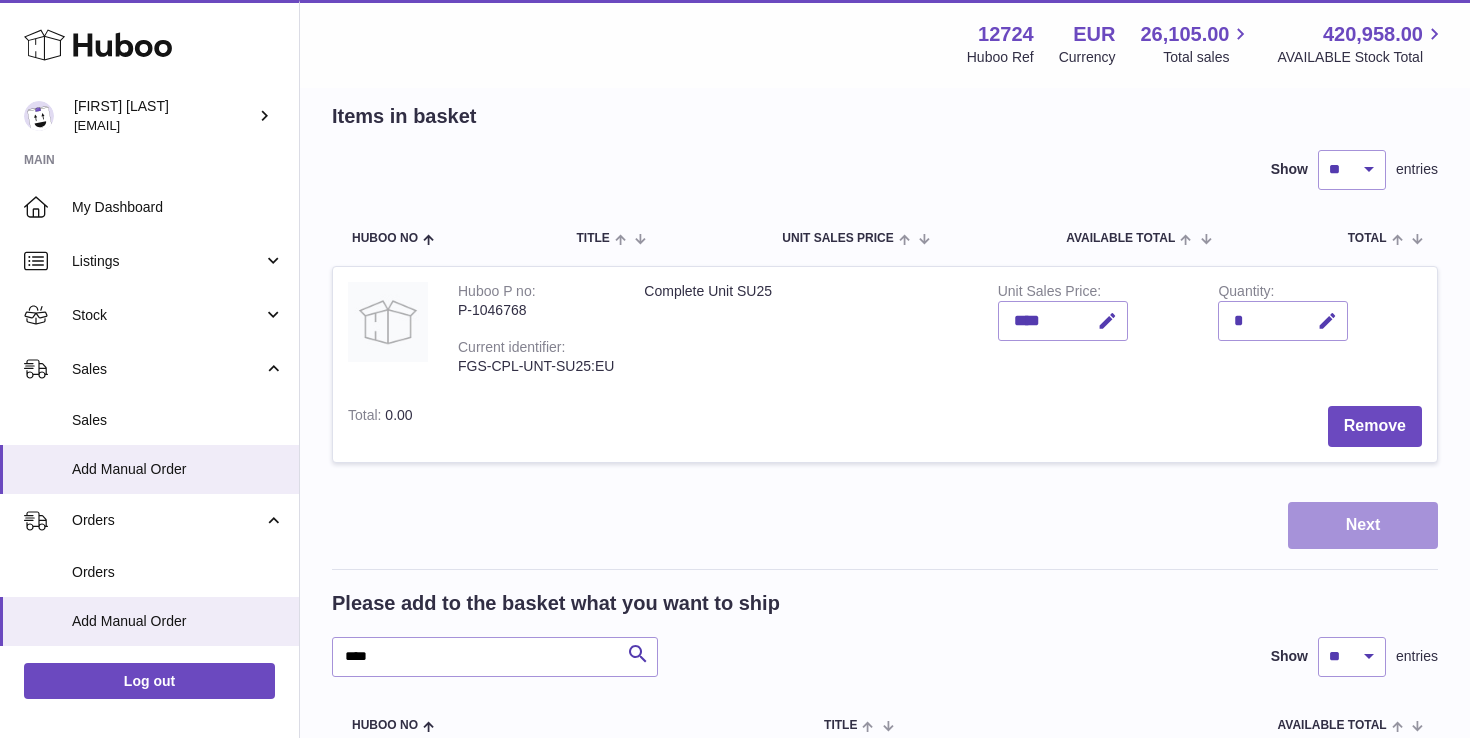 click on "Next" at bounding box center (1363, 525) 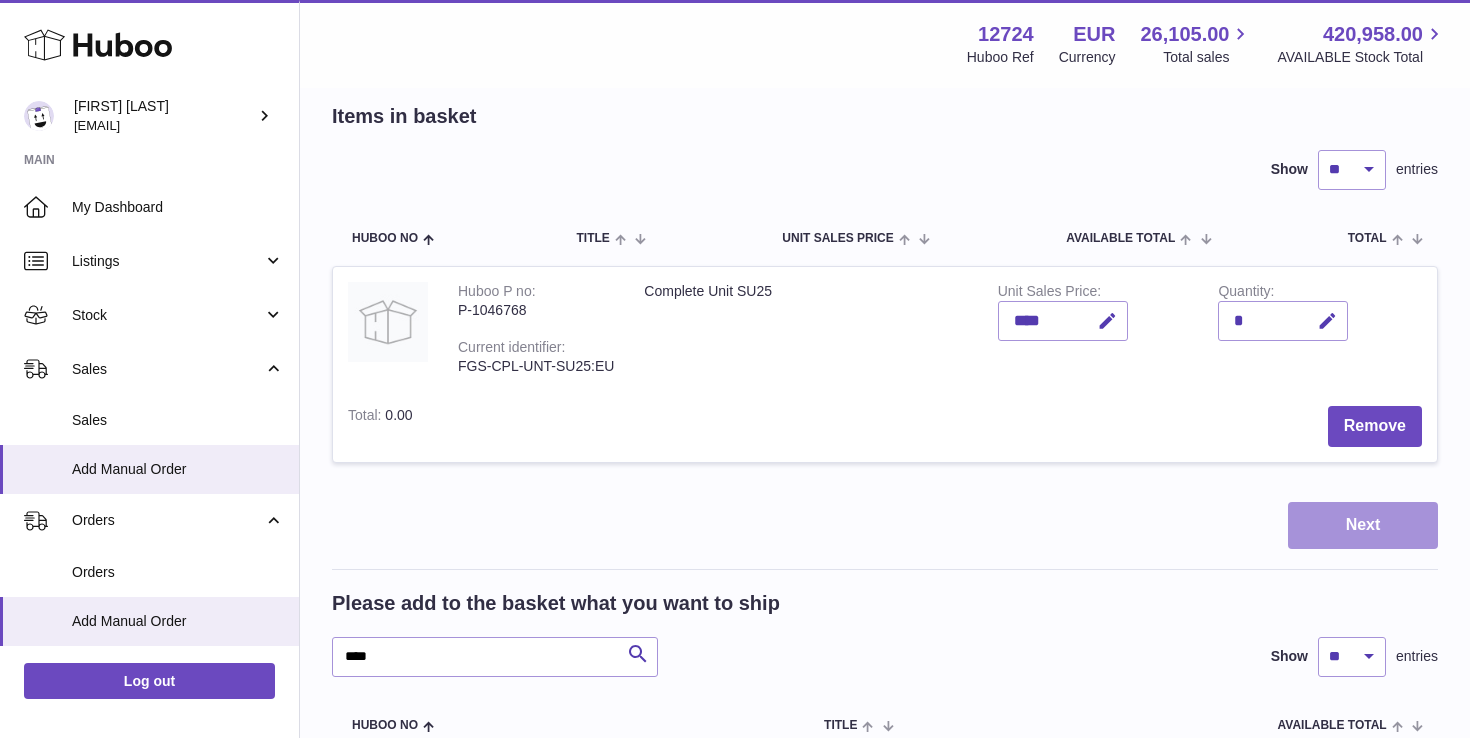 scroll, scrollTop: 0, scrollLeft: 0, axis: both 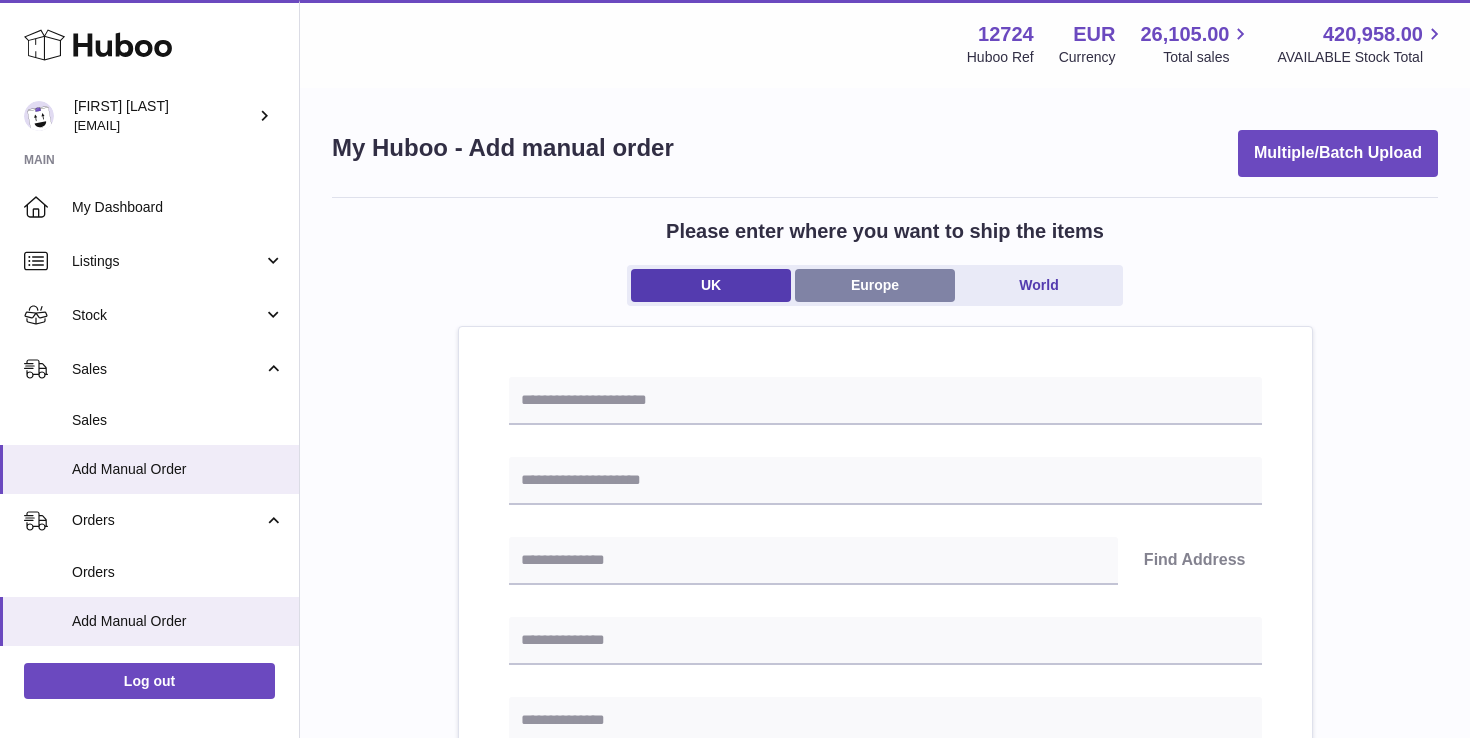 click on "Europe" at bounding box center (875, 285) 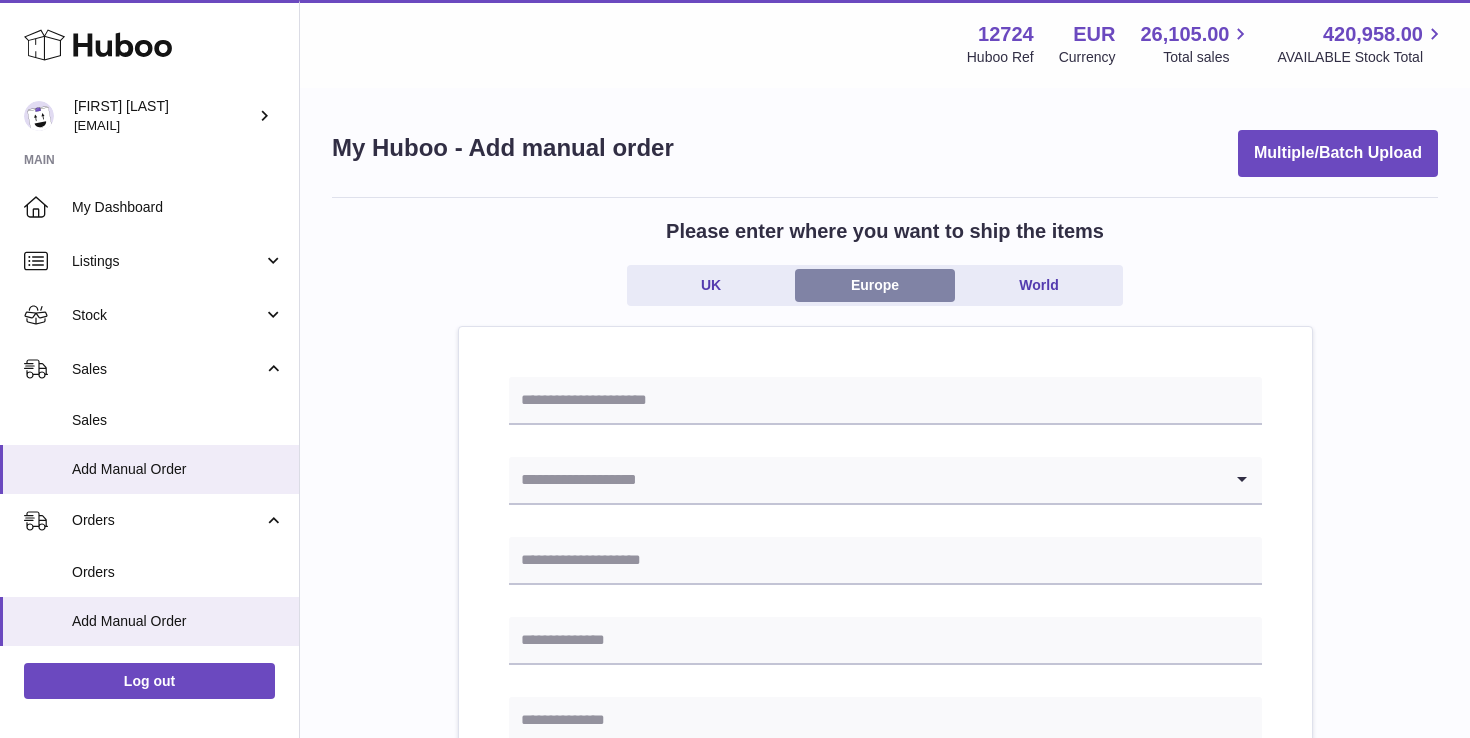 scroll, scrollTop: 136, scrollLeft: 0, axis: vertical 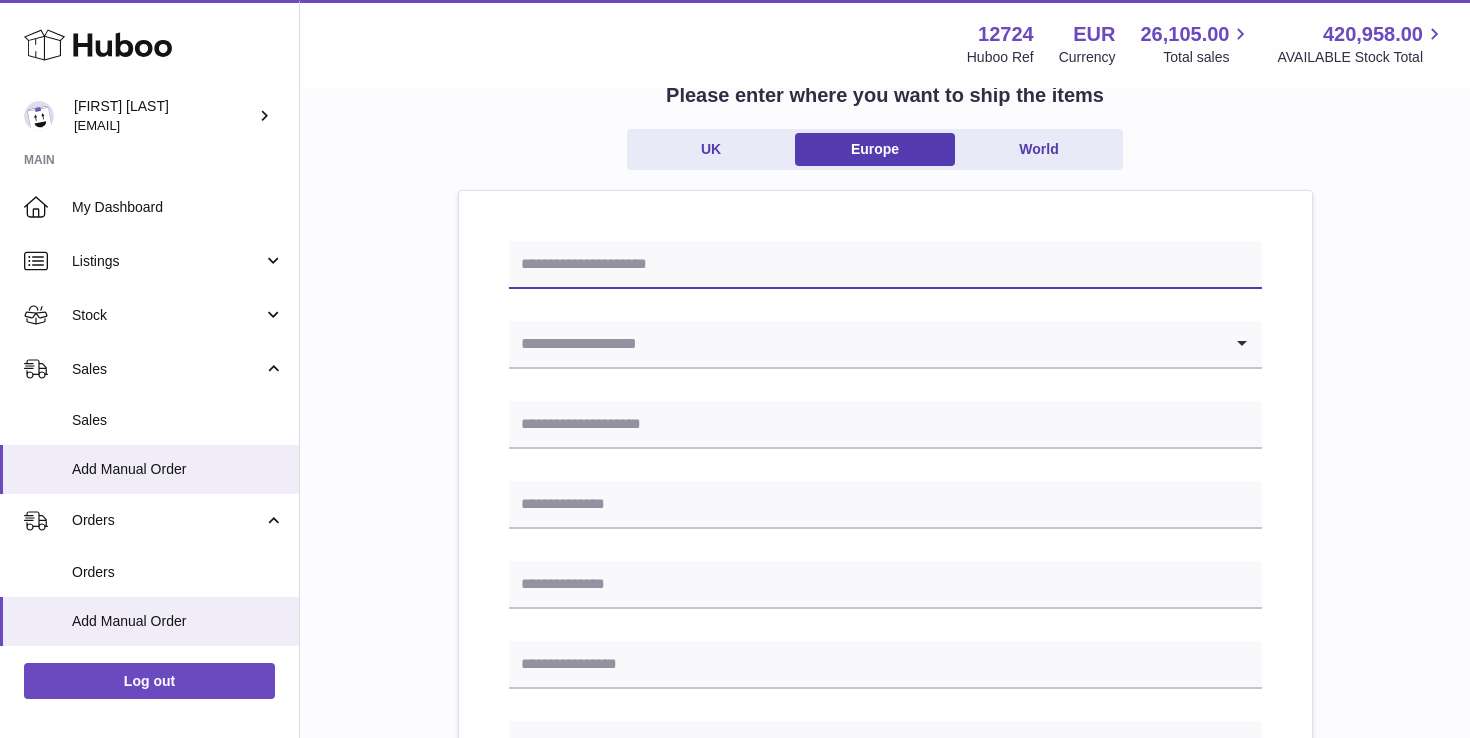 click at bounding box center [885, 265] 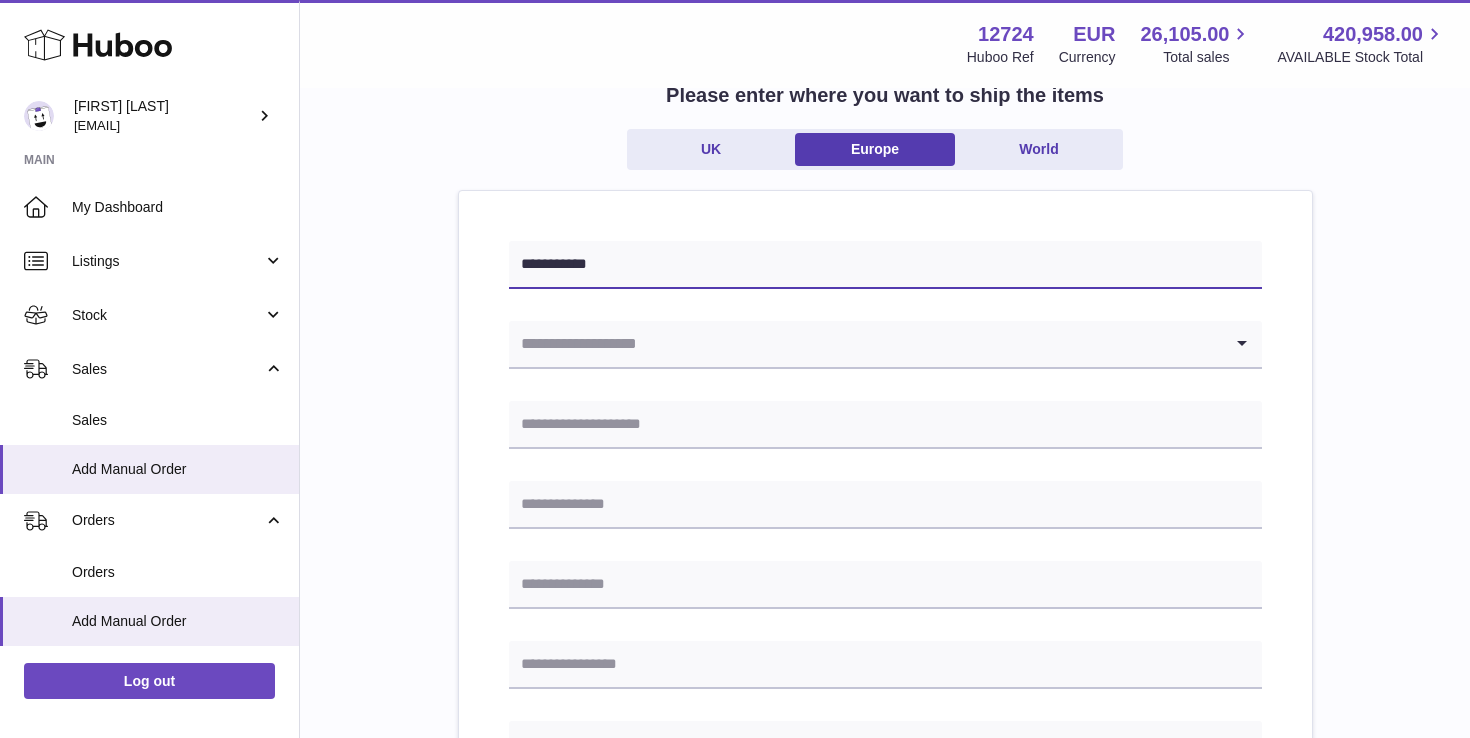 type on "**********" 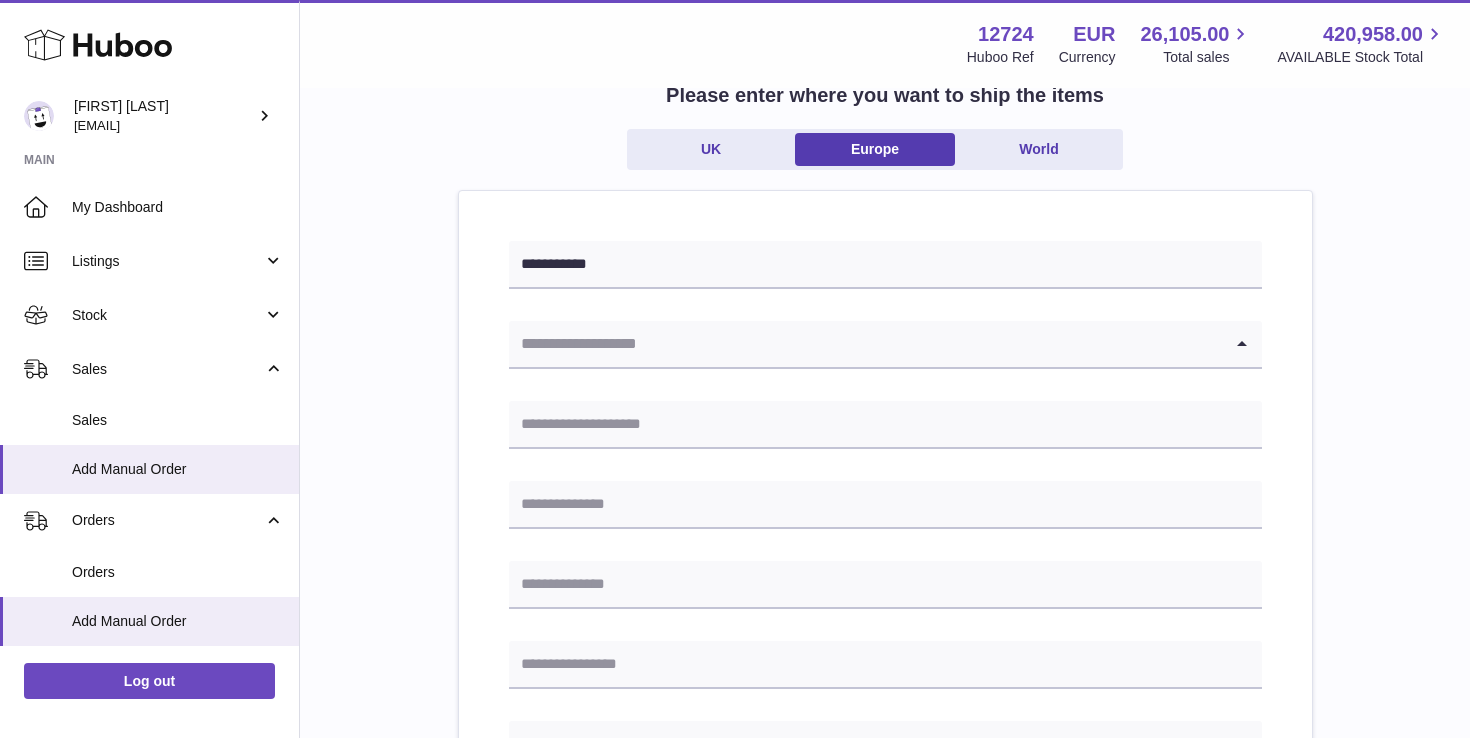 click at bounding box center [865, 344] 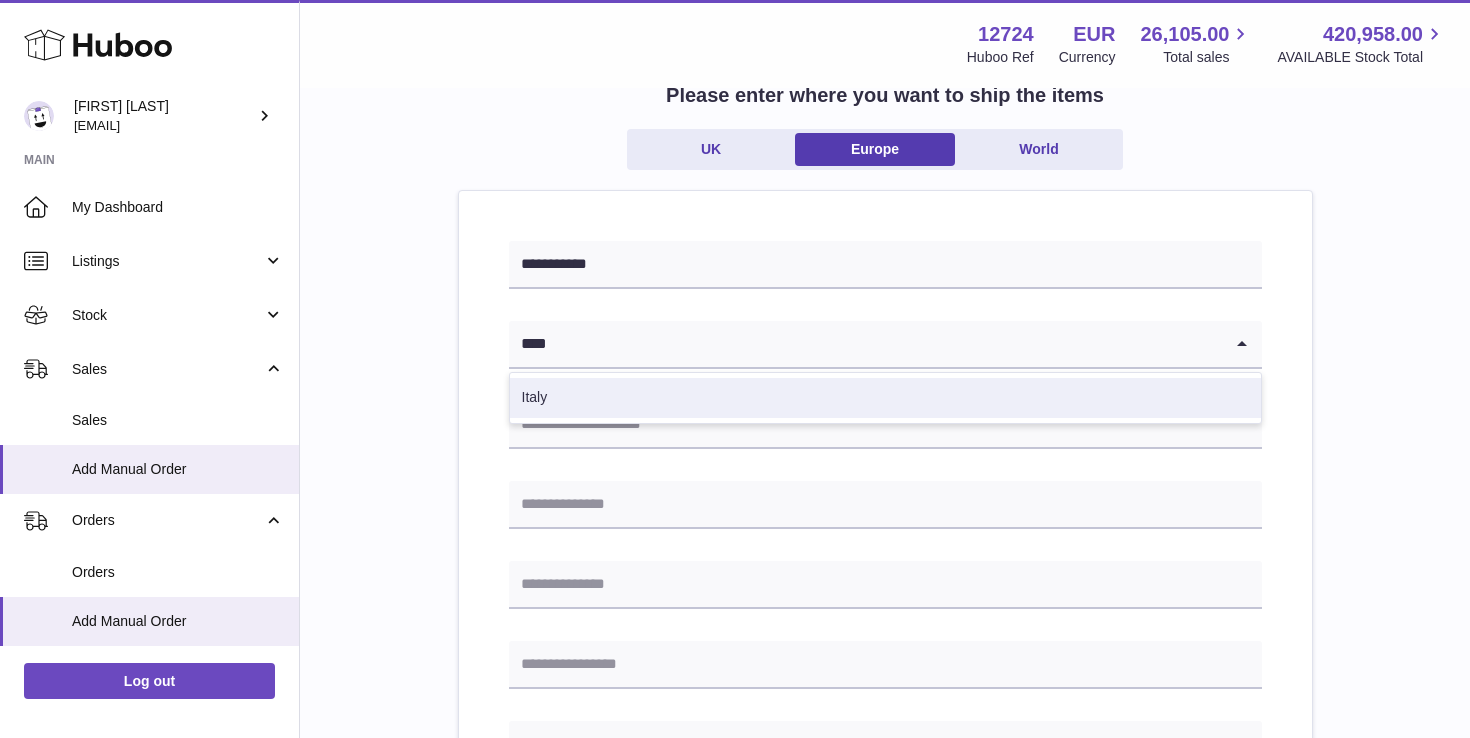 type on "****" 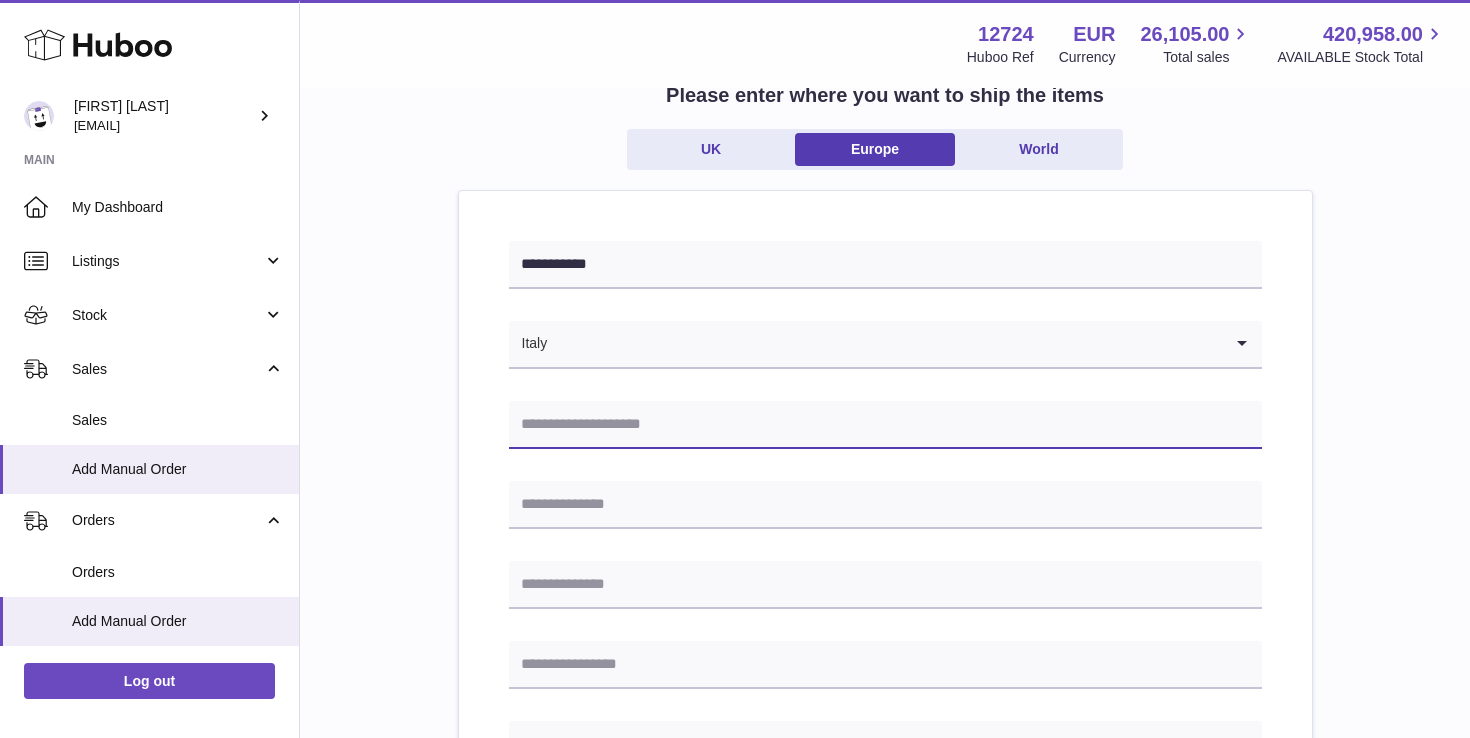 click at bounding box center (885, 425) 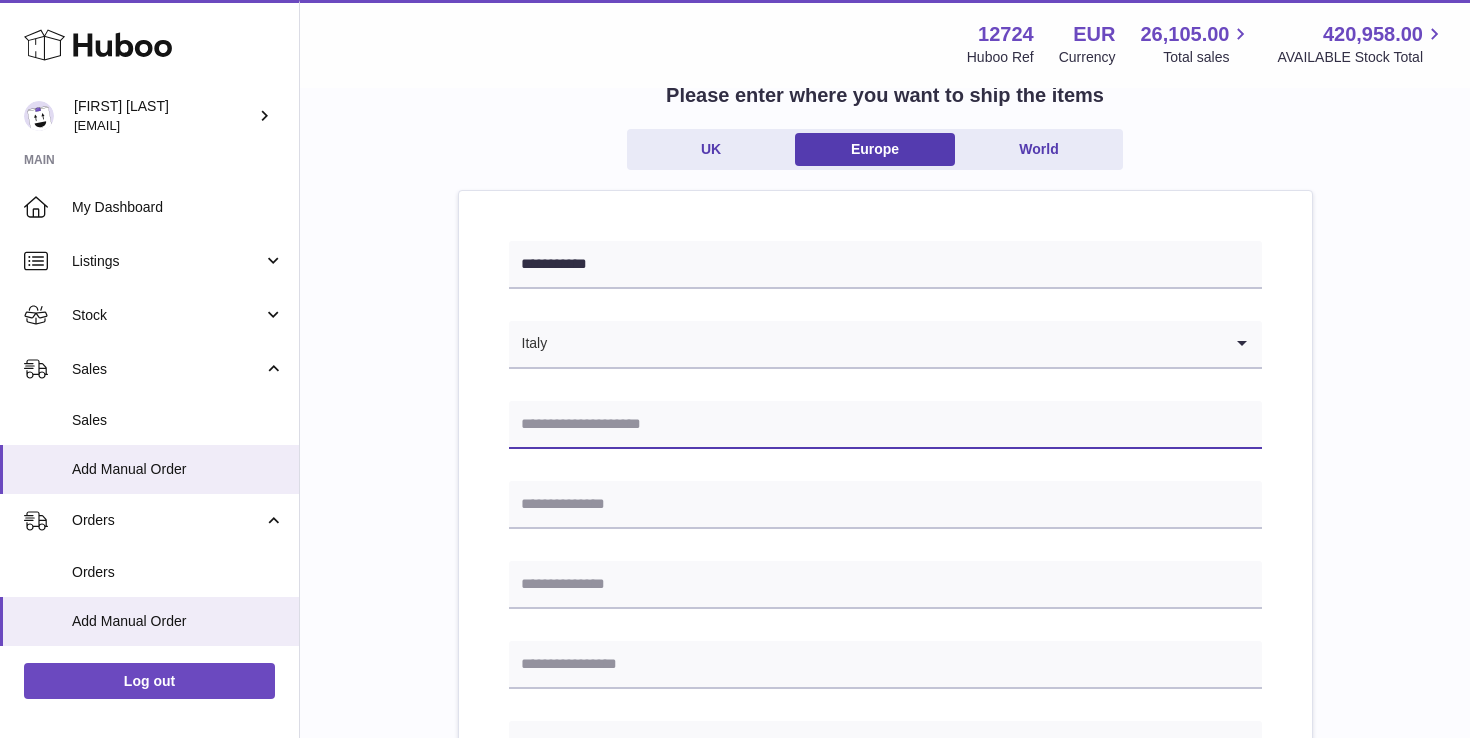 paste on "**********" 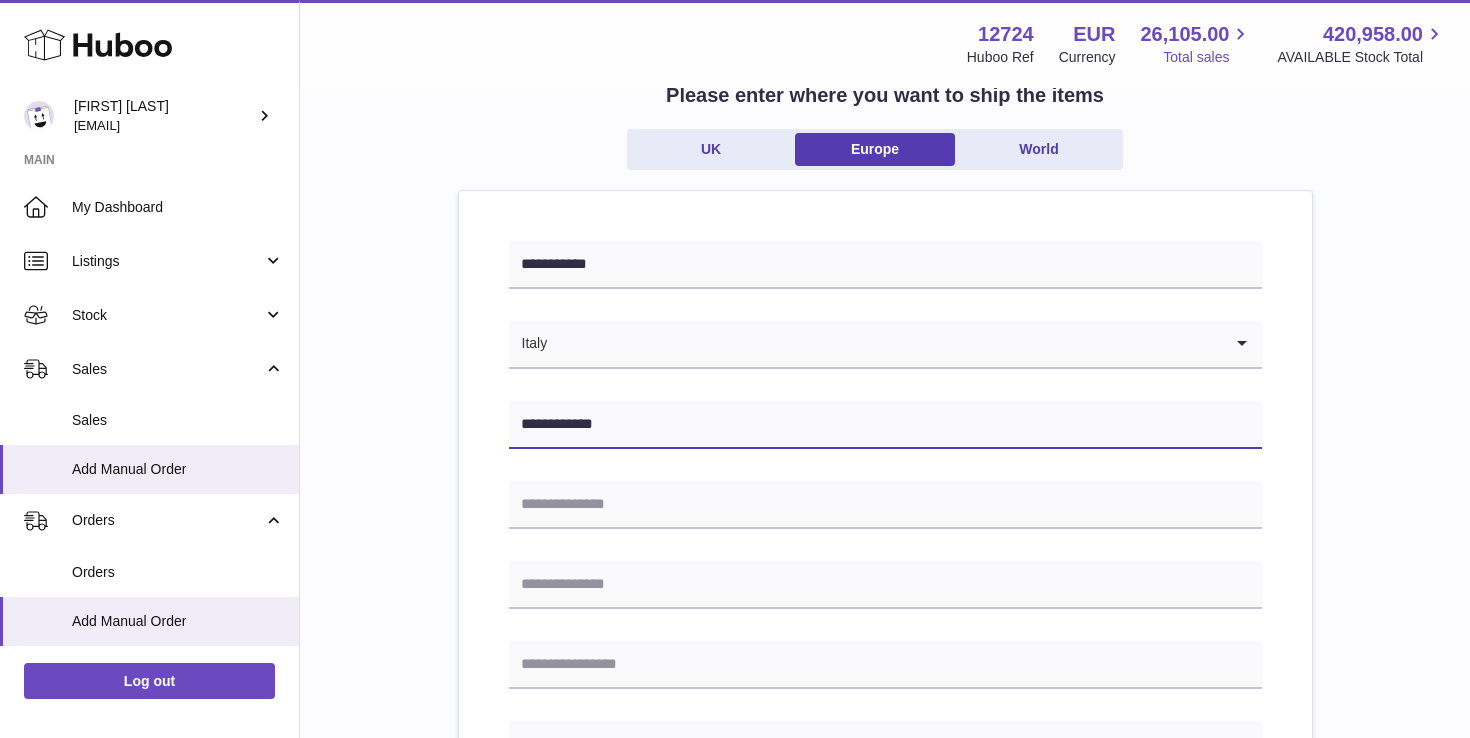 type on "**********" 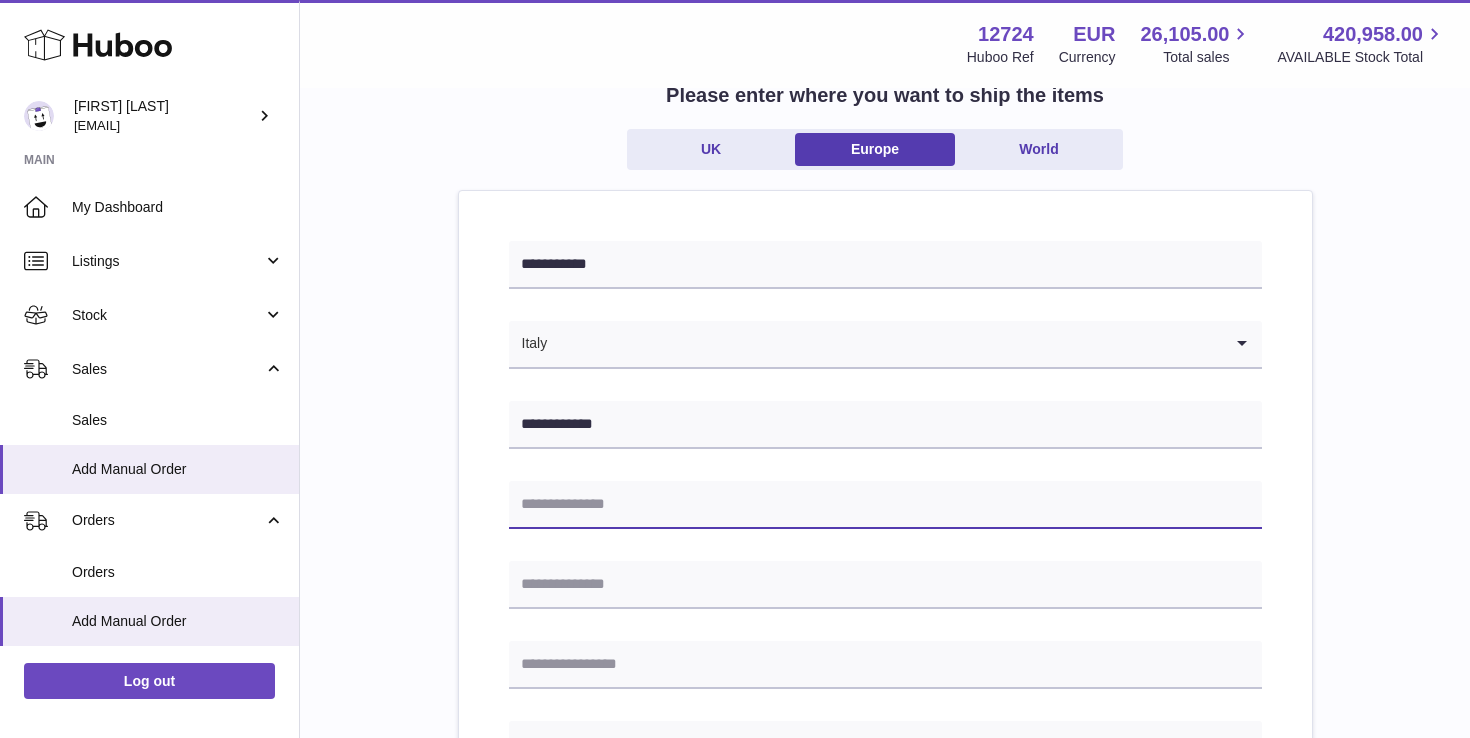 click at bounding box center [885, 505] 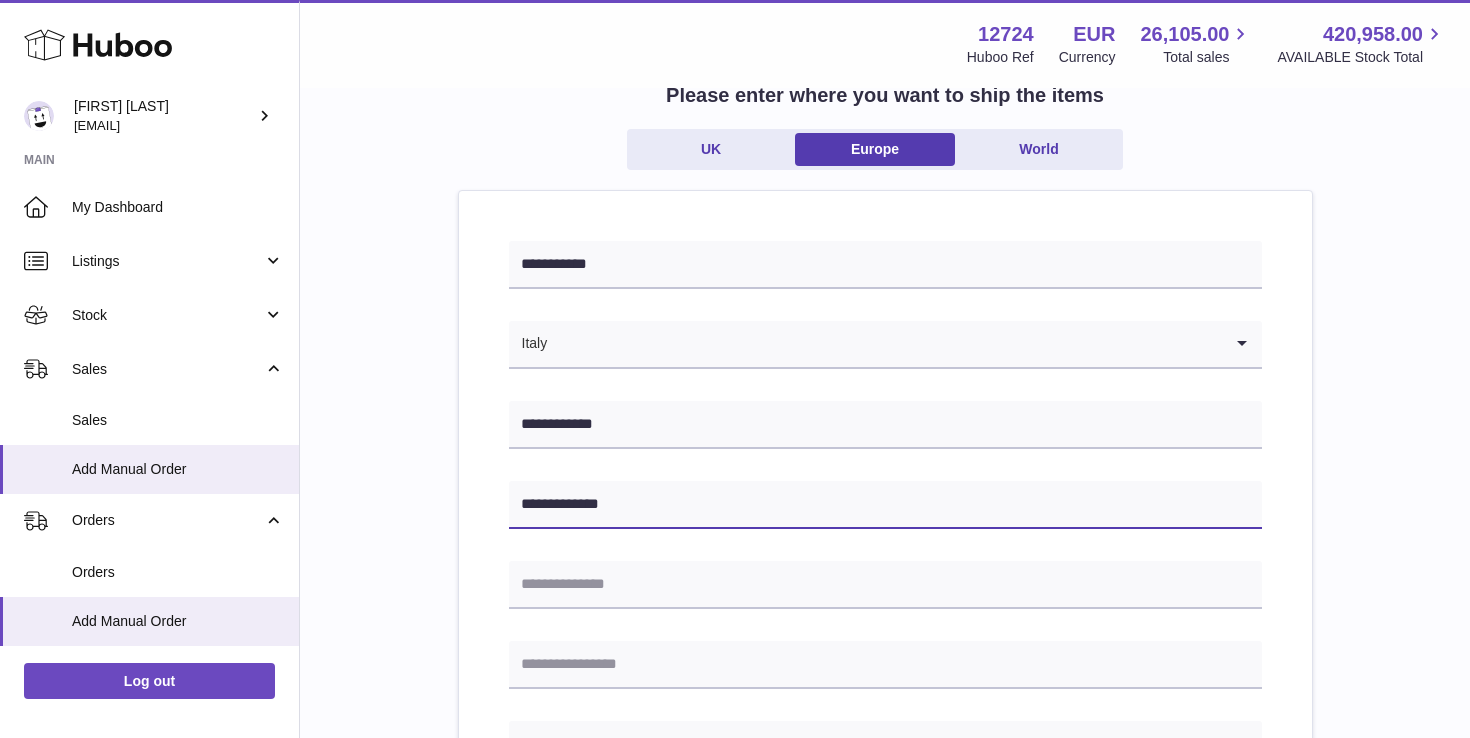type on "**********" 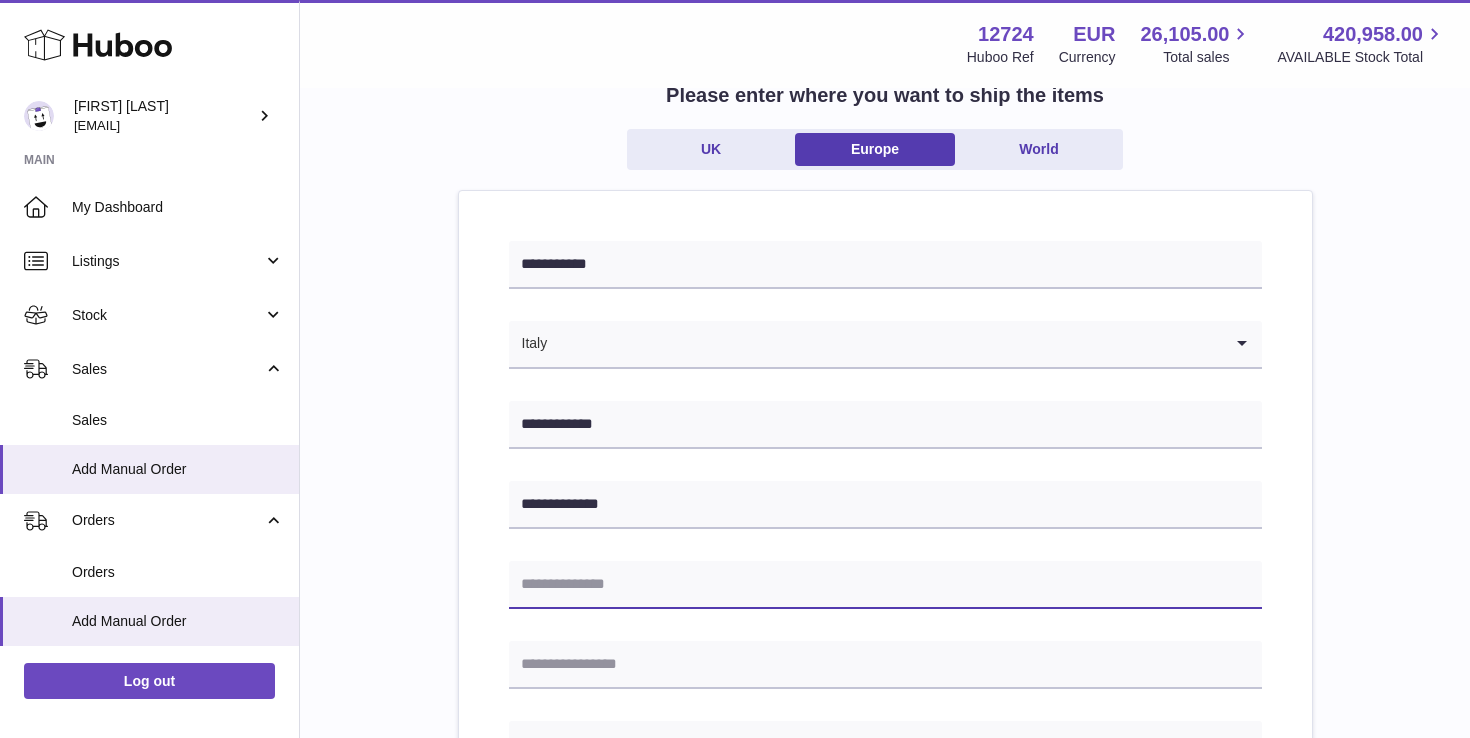 click at bounding box center [885, 585] 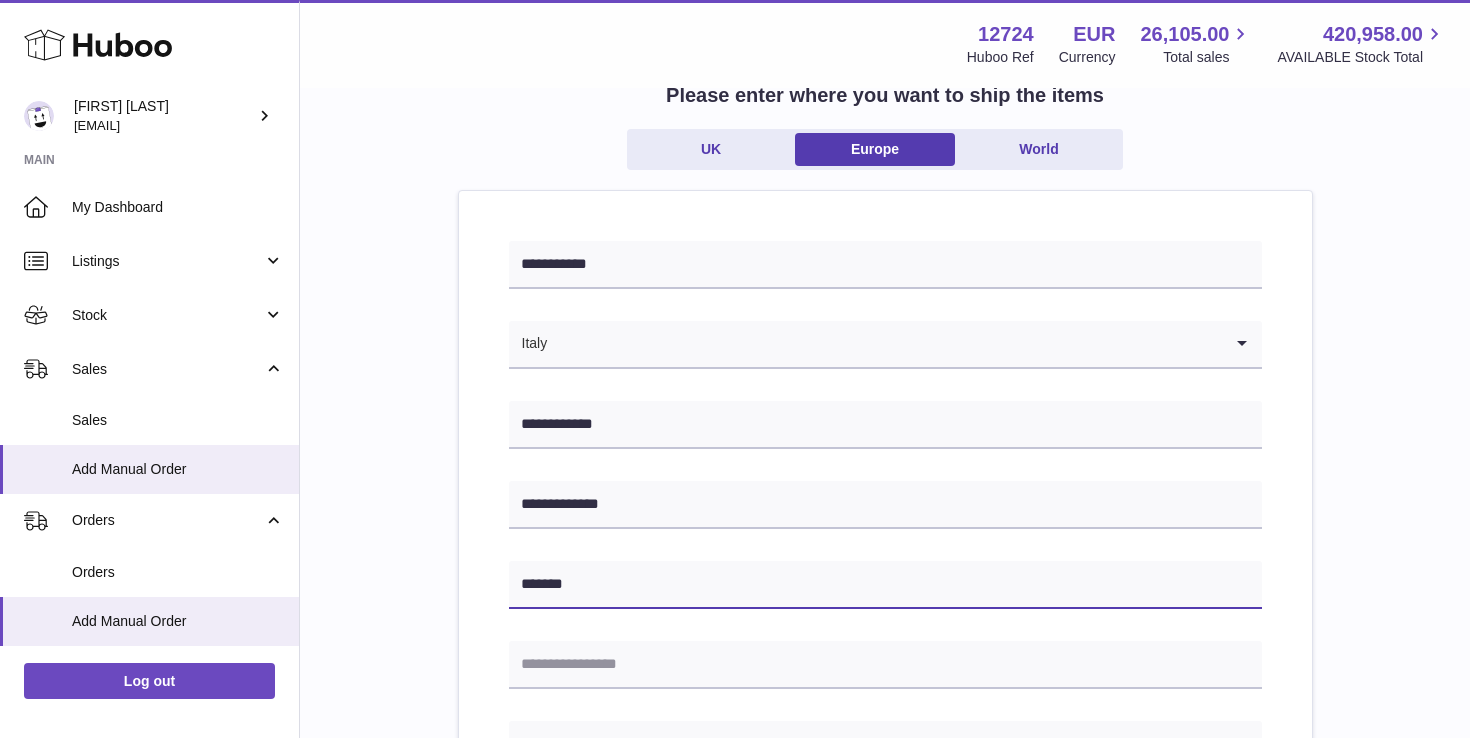 type on "*******" 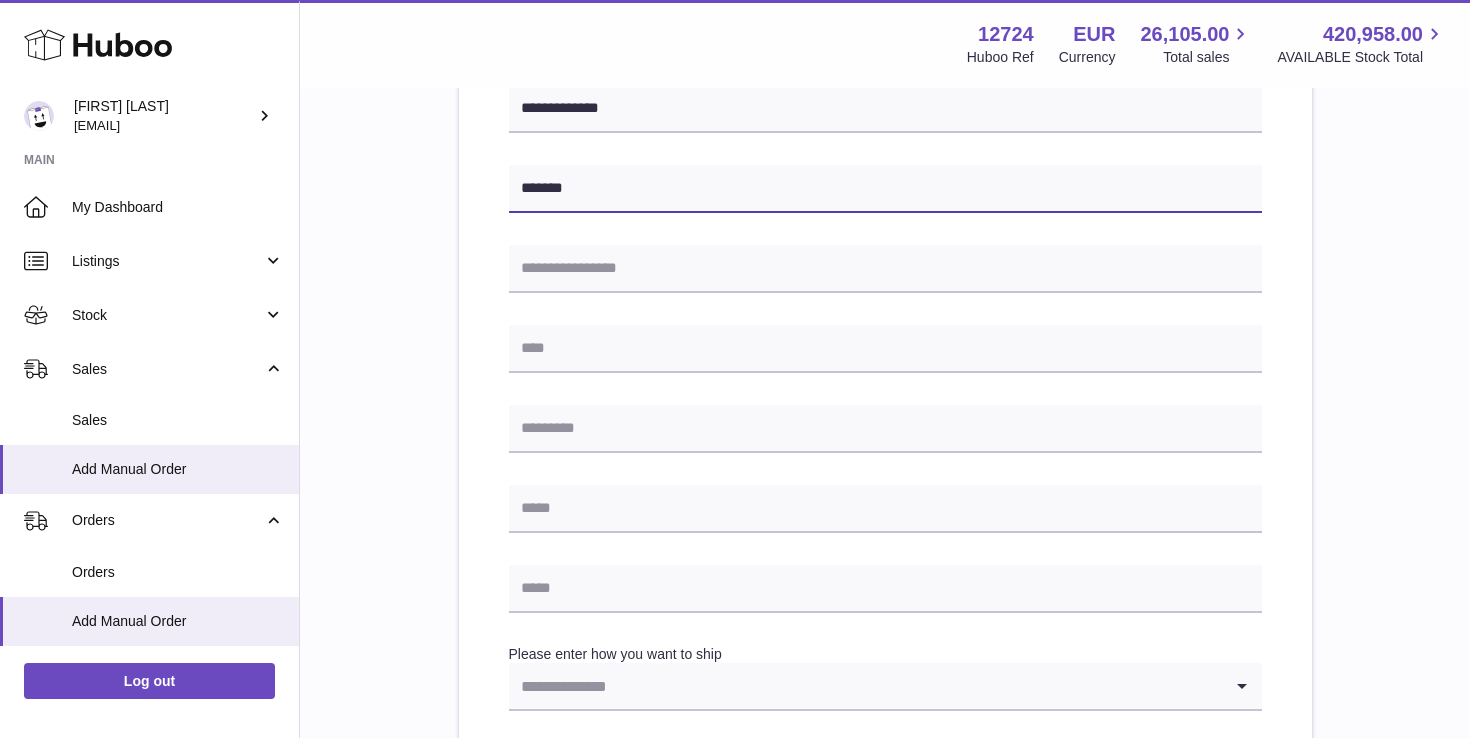 scroll, scrollTop: 550, scrollLeft: 0, axis: vertical 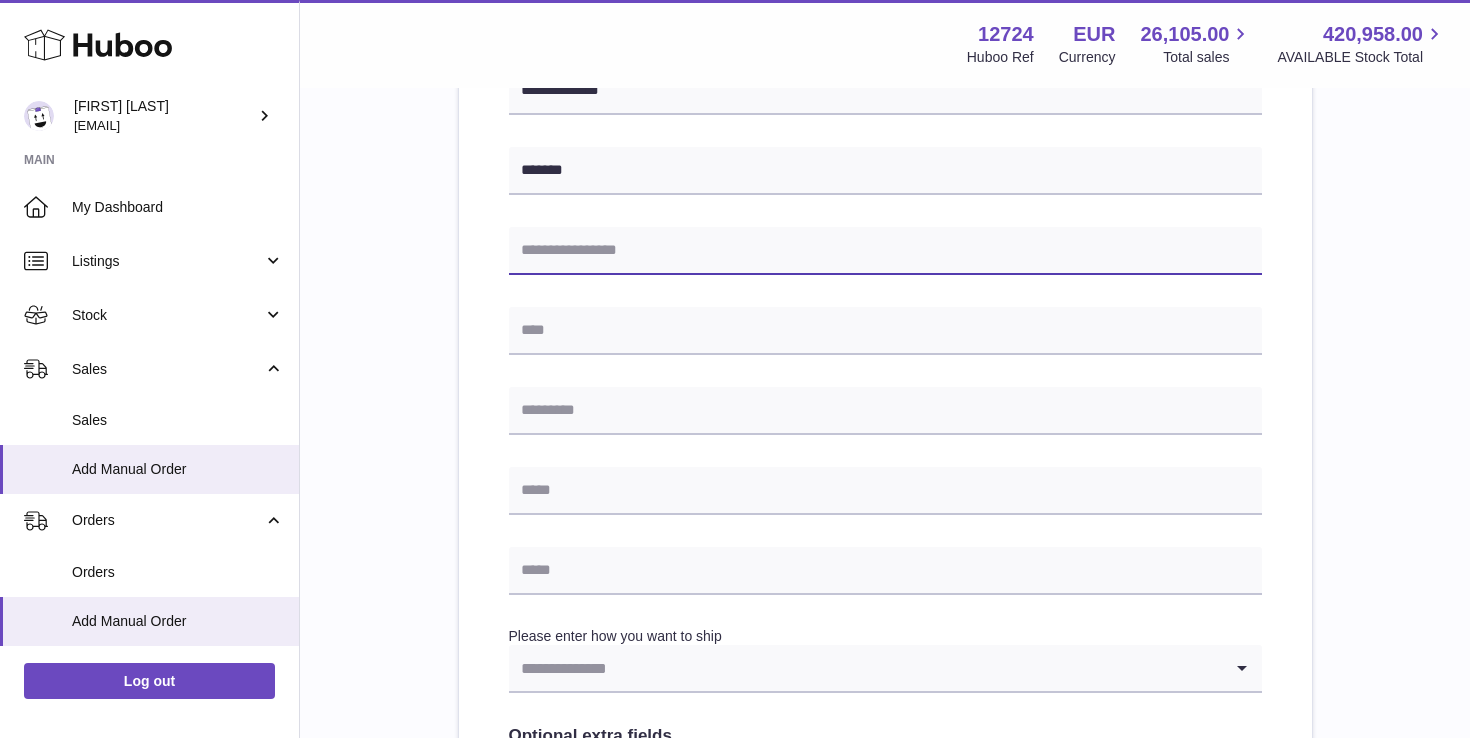 click at bounding box center (885, 251) 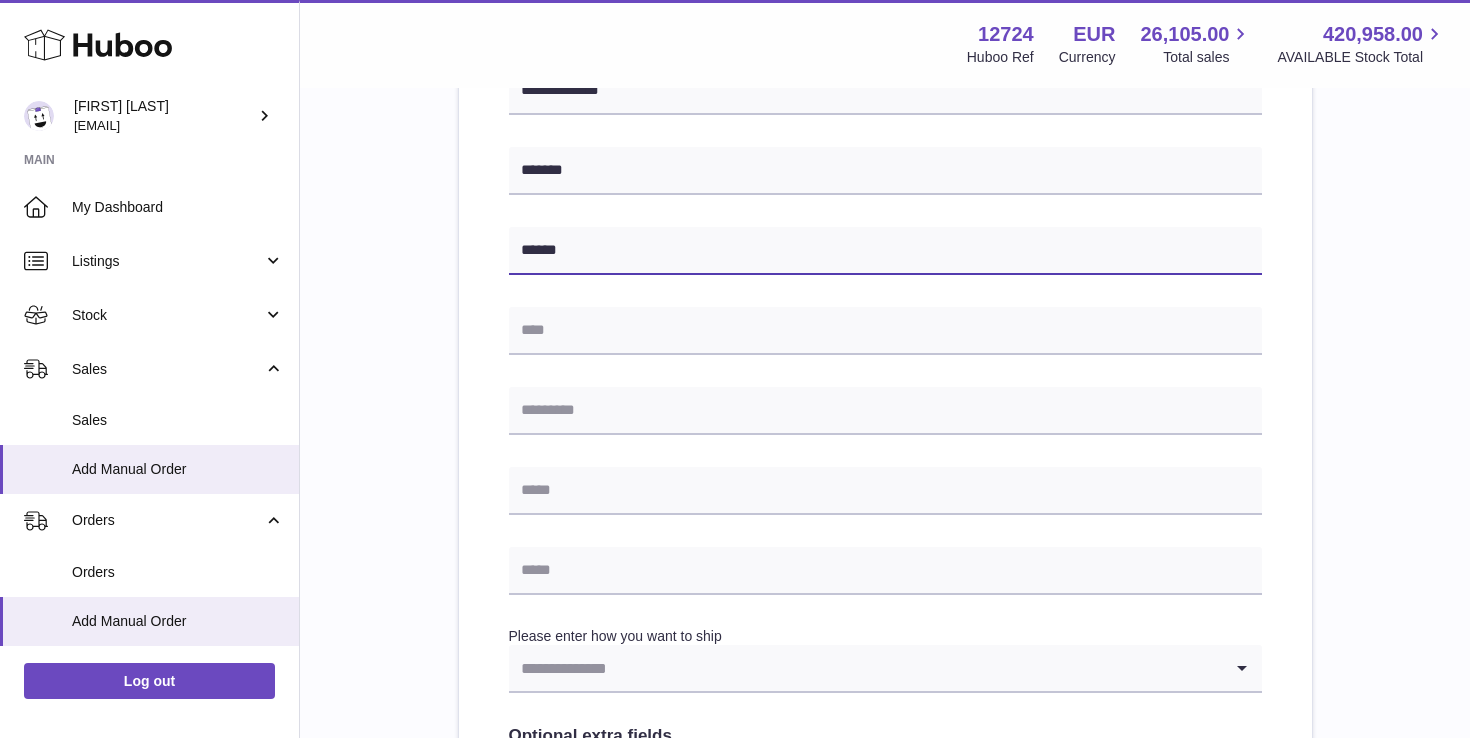 type on "******" 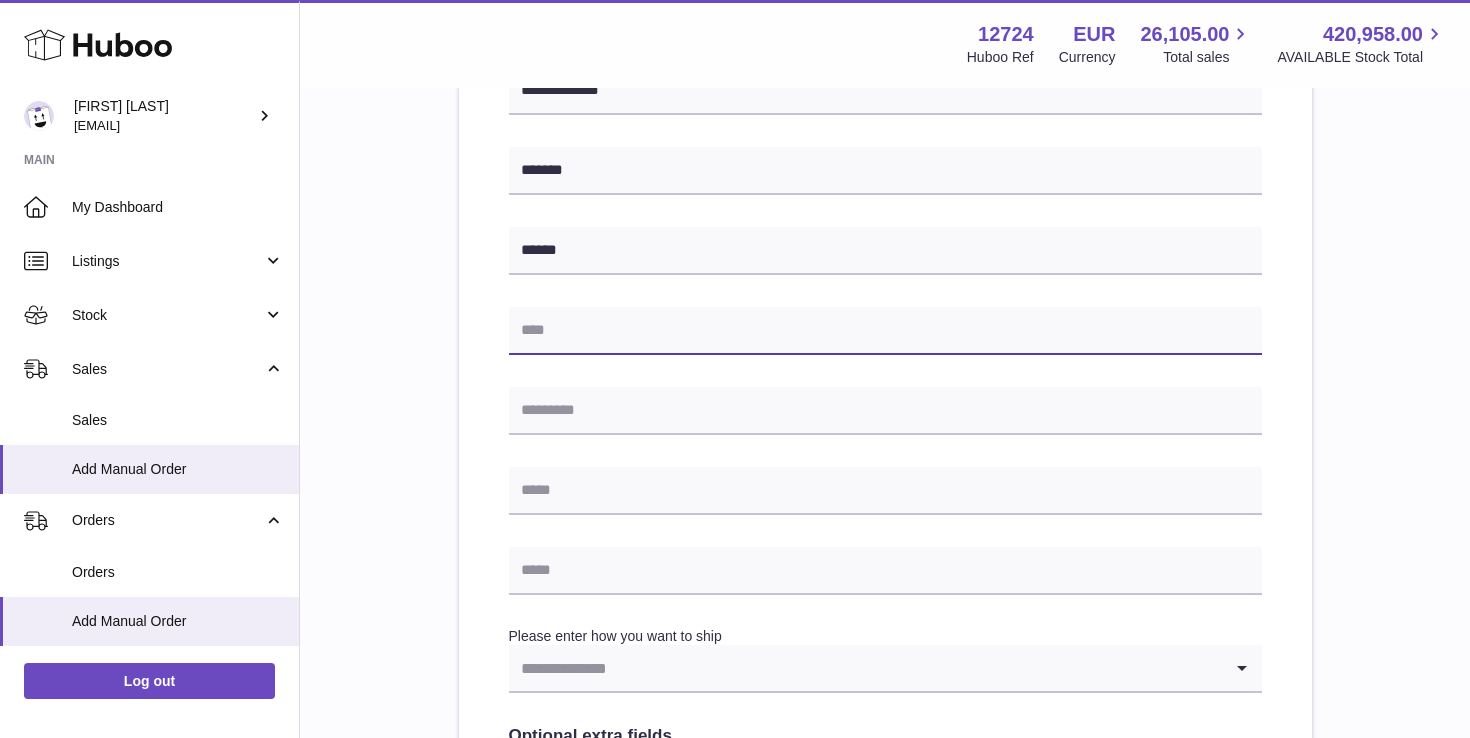 click at bounding box center [885, 331] 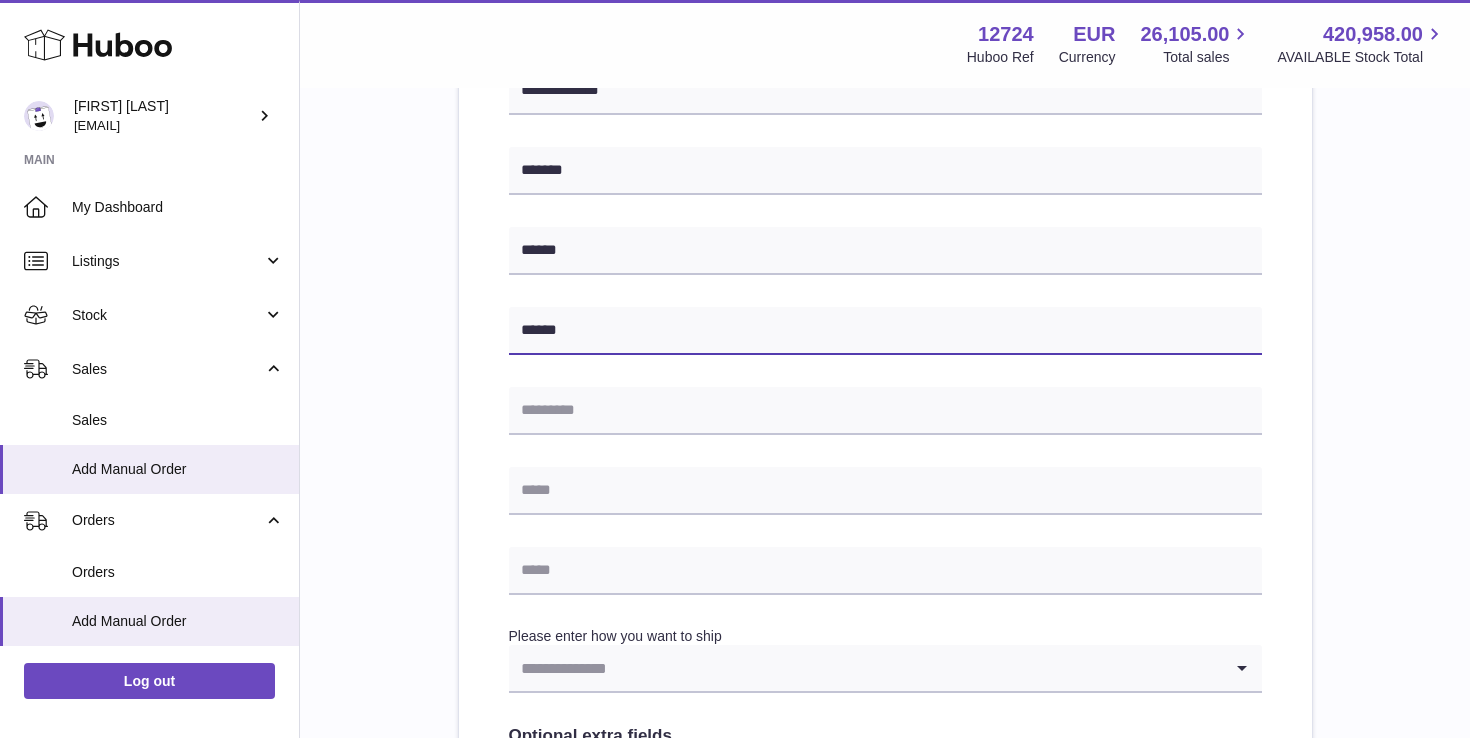 type on "******" 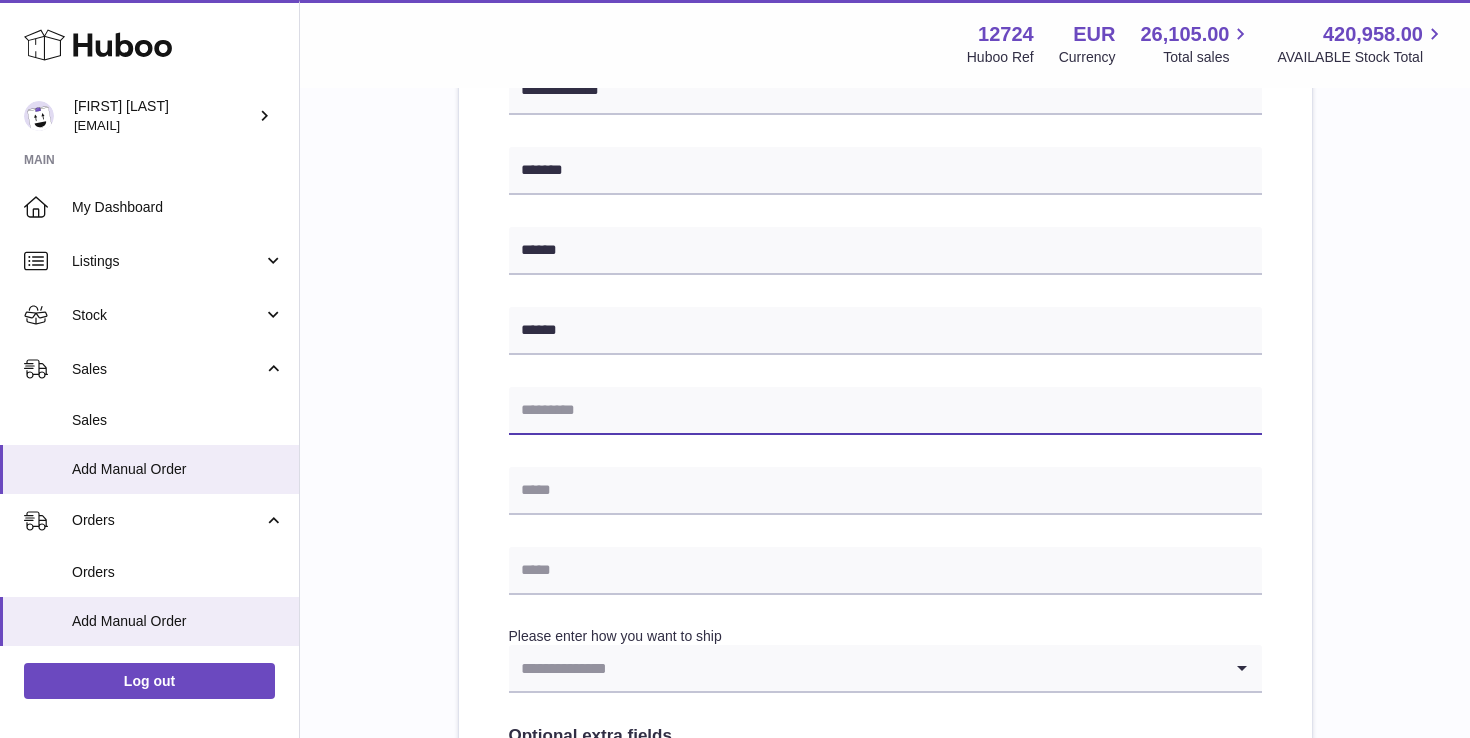 click at bounding box center (885, 411) 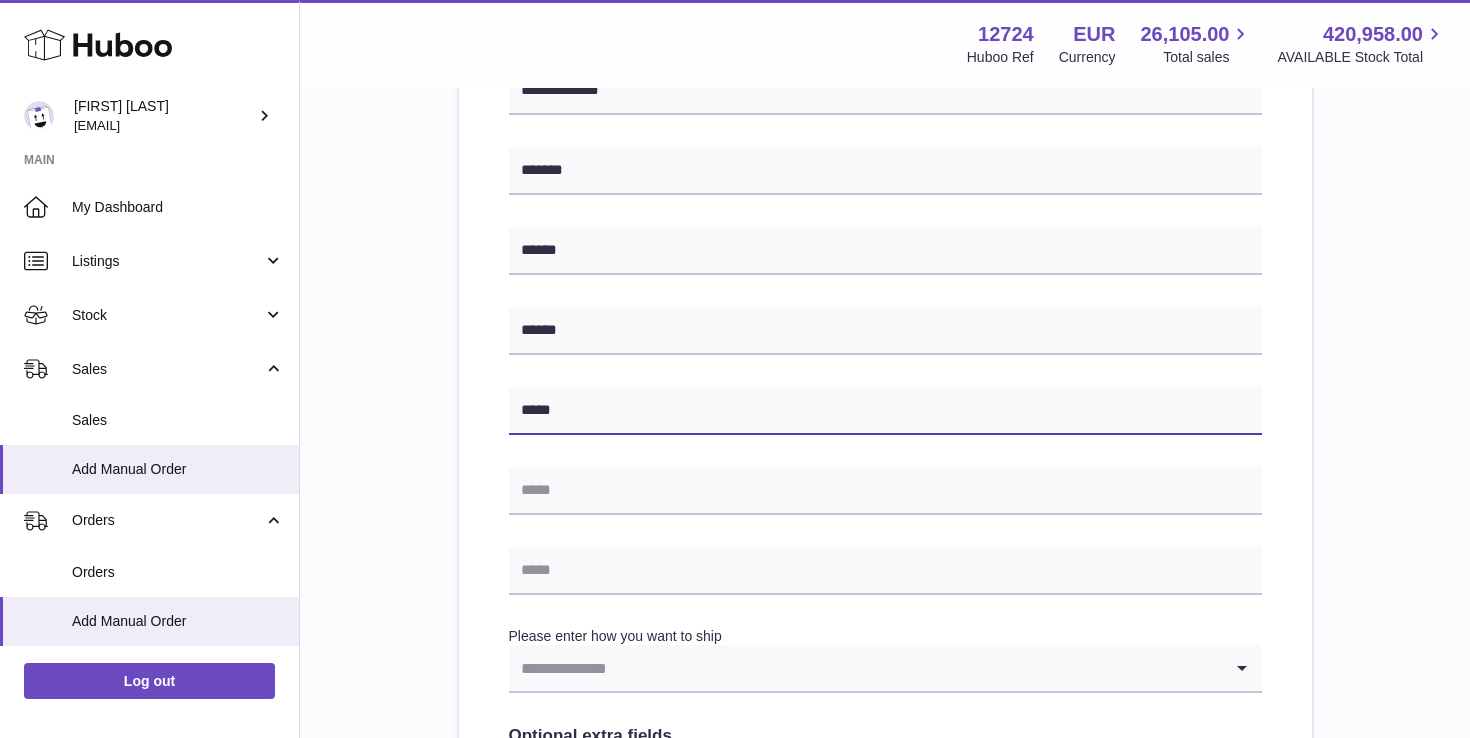 type on "*****" 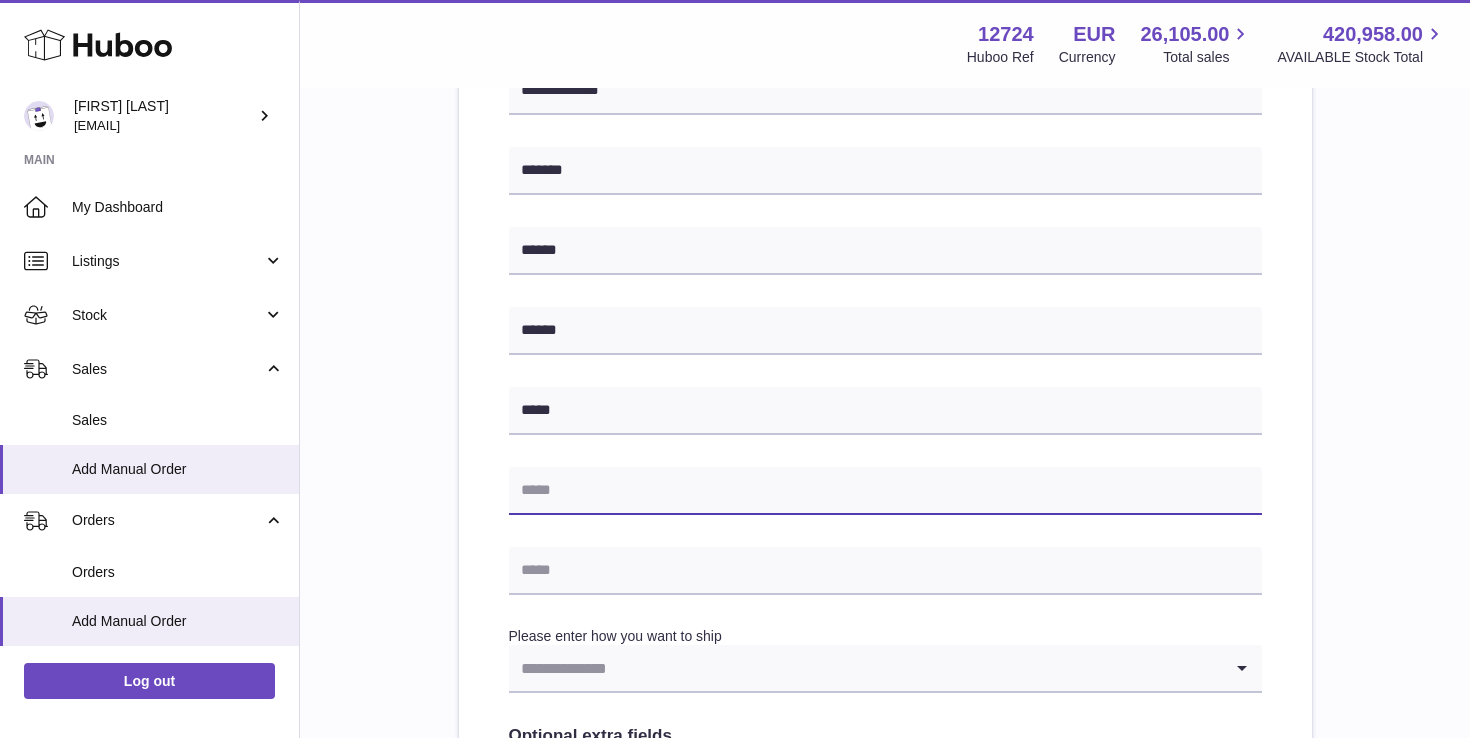 click at bounding box center (885, 491) 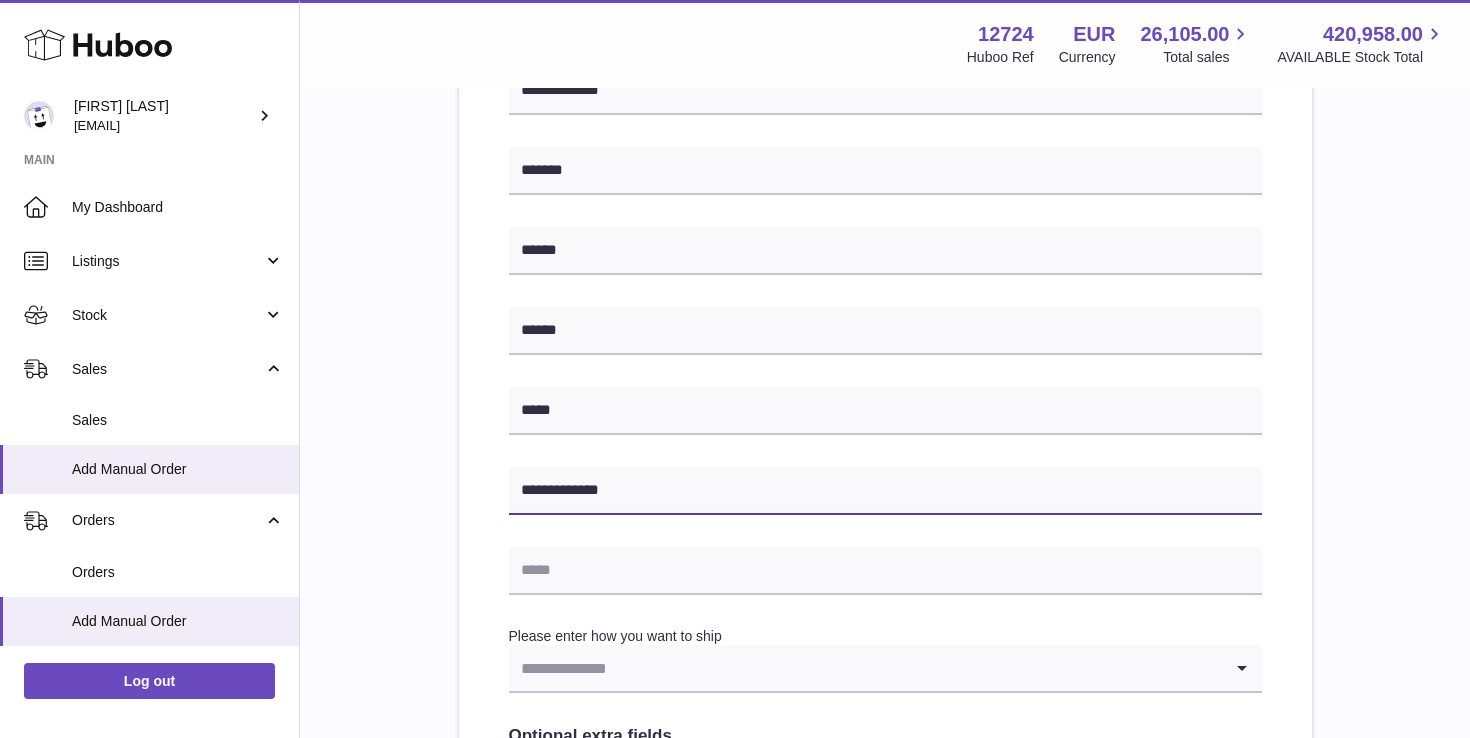 type on "**********" 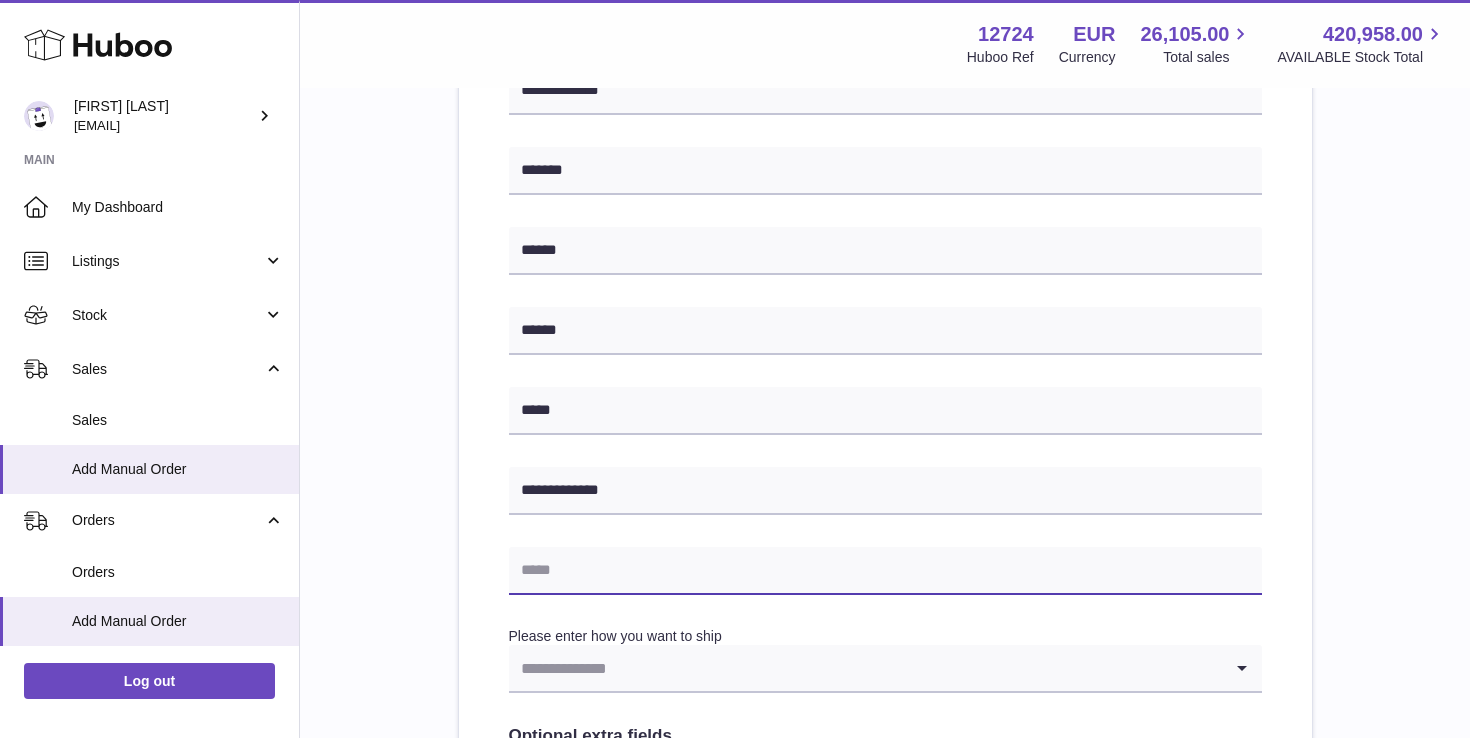 click at bounding box center (885, 571) 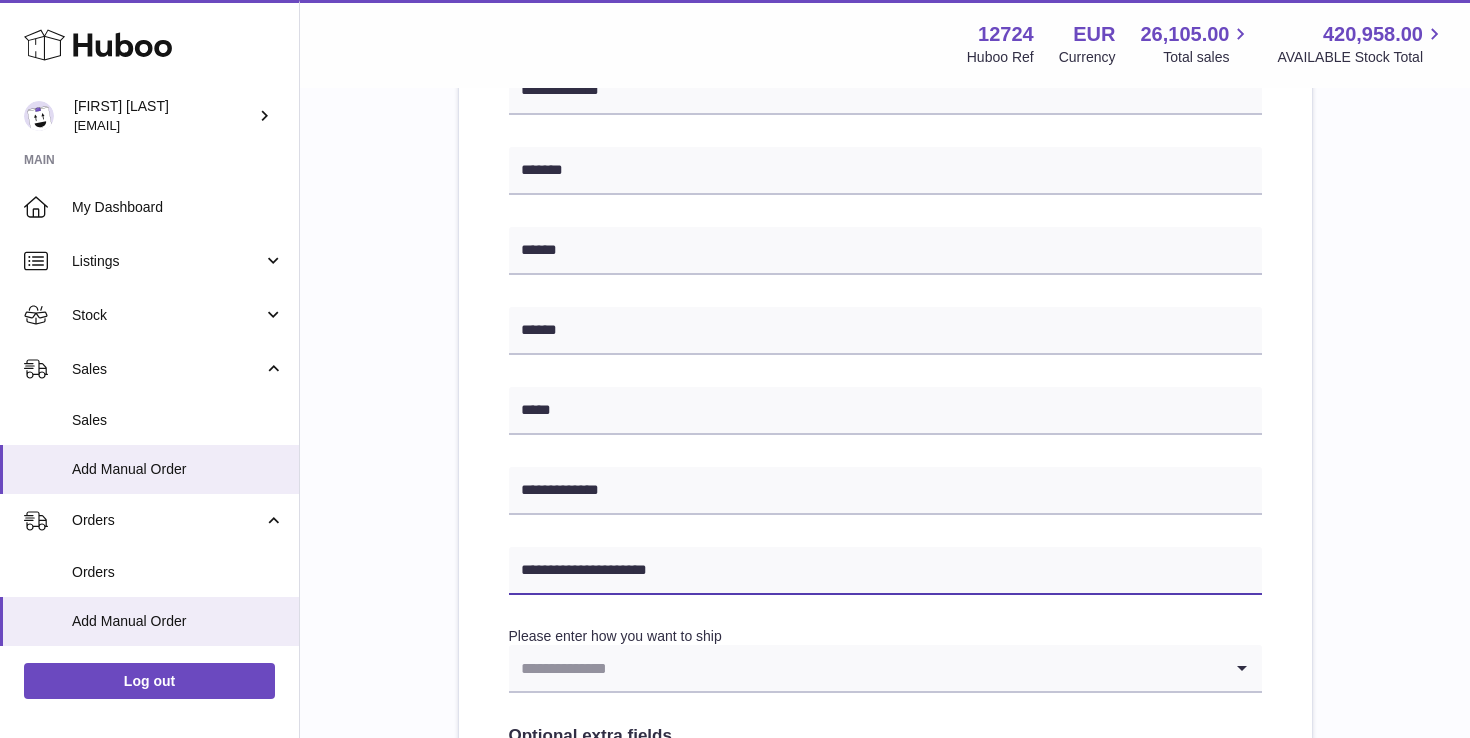 type on "**********" 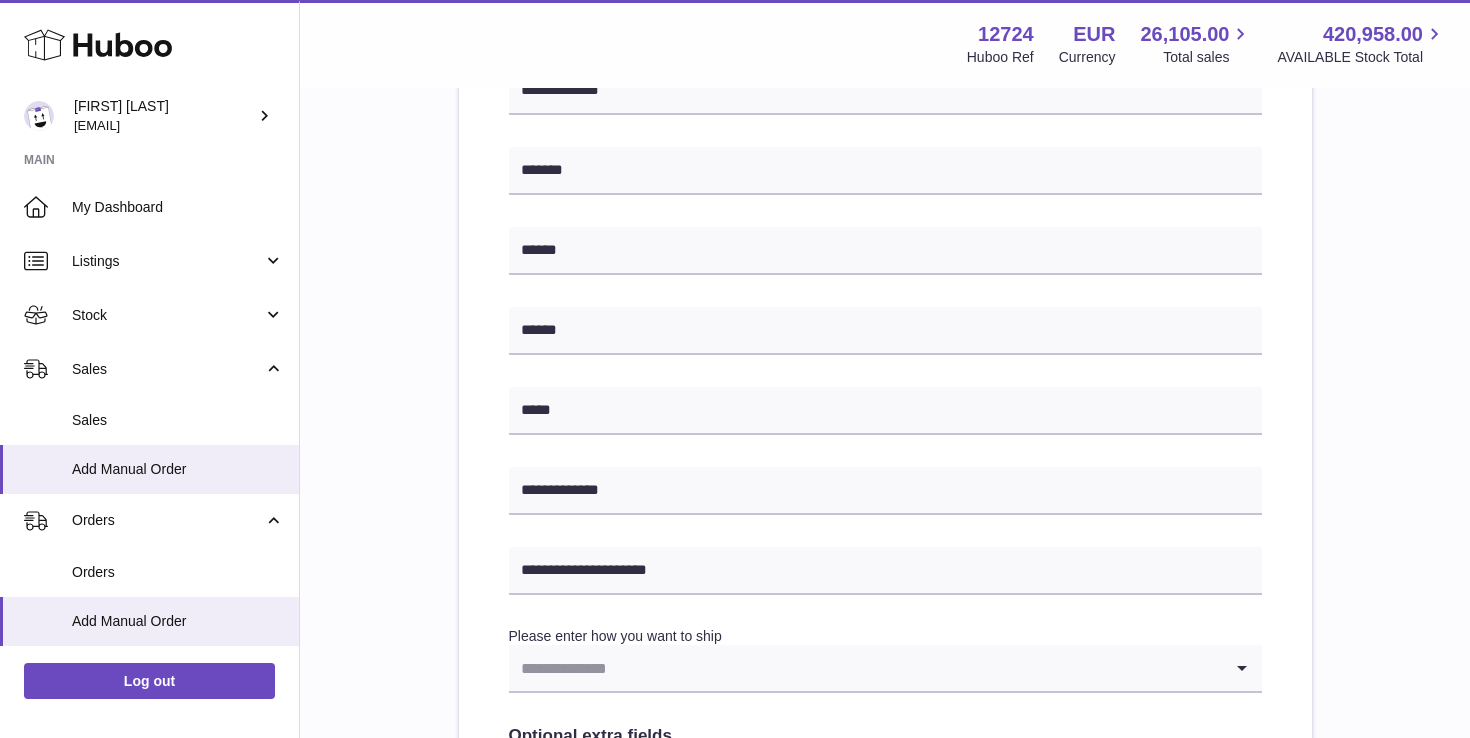click on "**********" at bounding box center (885, 366) 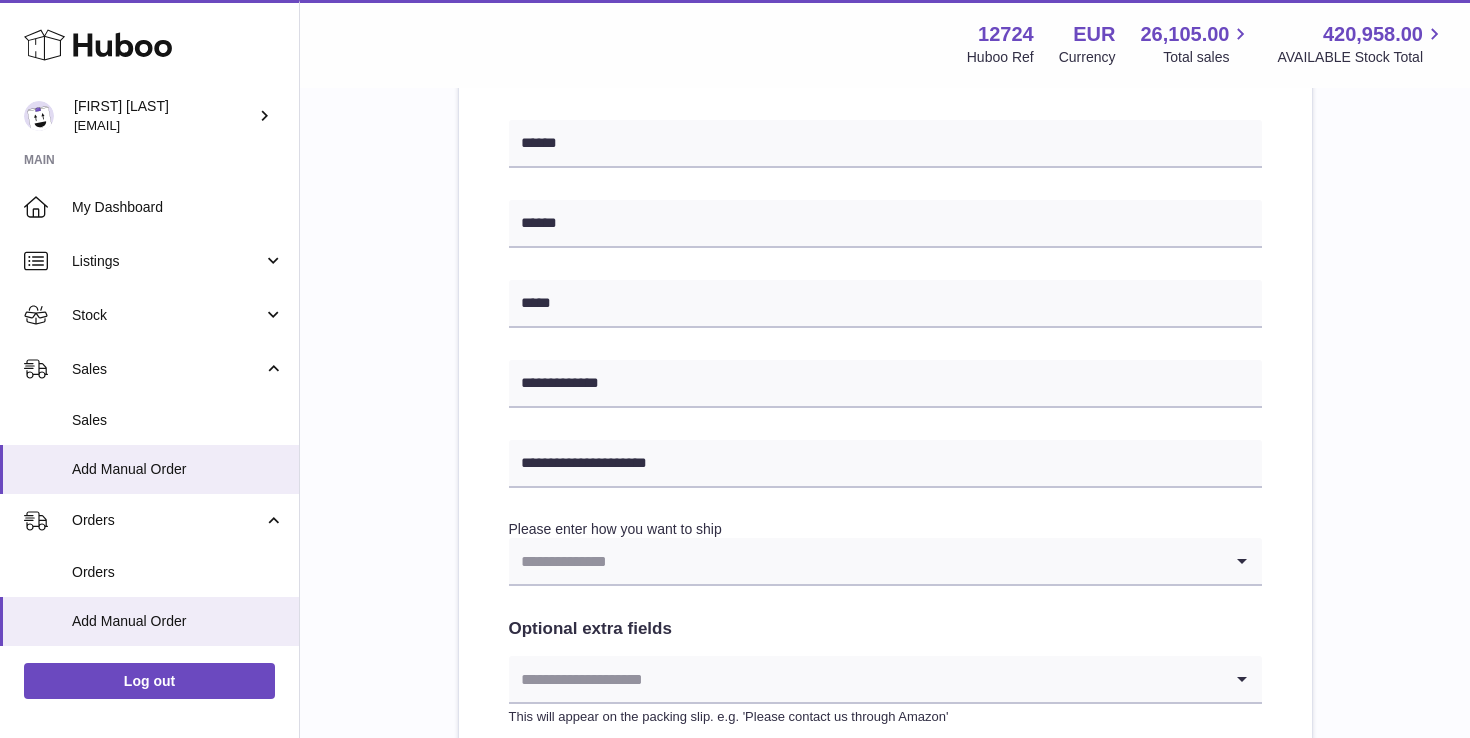 scroll, scrollTop: 664, scrollLeft: 0, axis: vertical 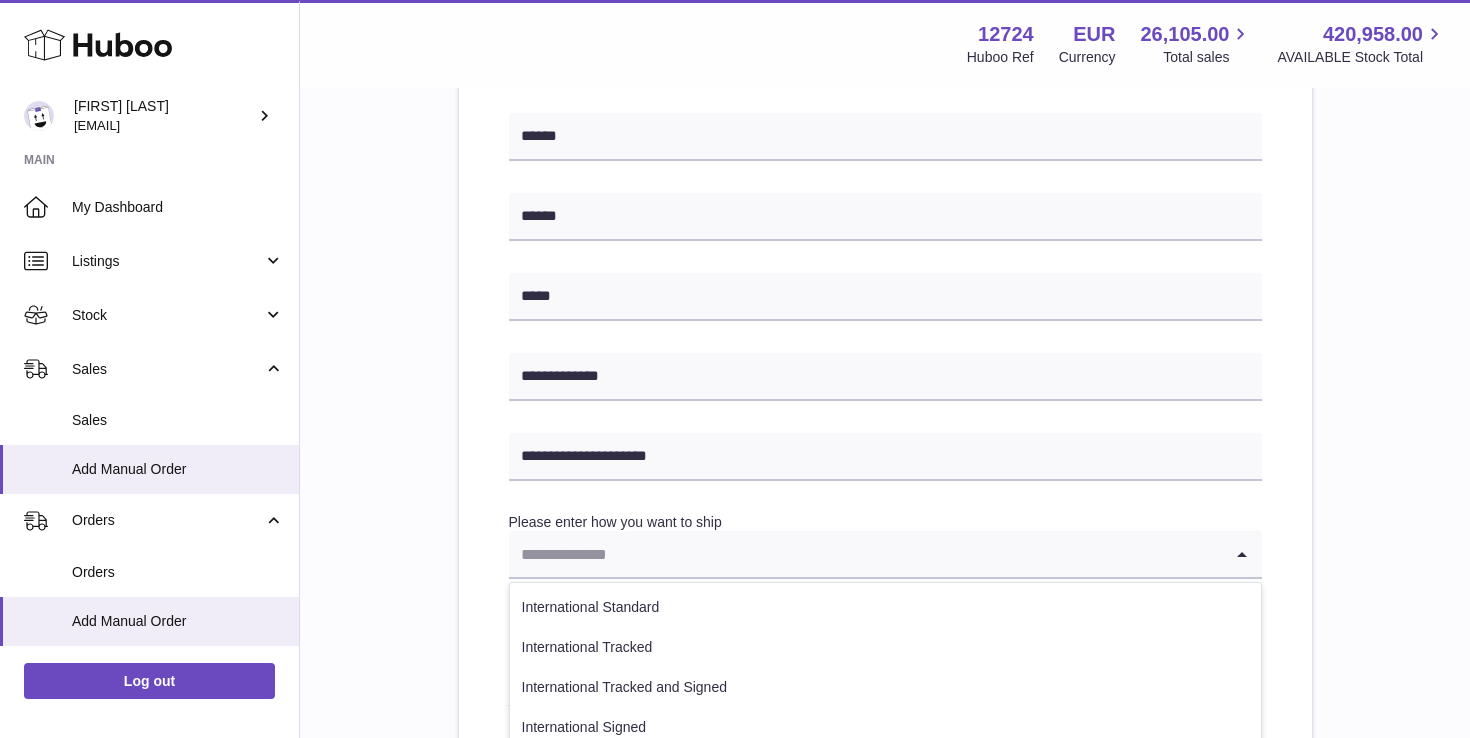 click at bounding box center (865, 554) 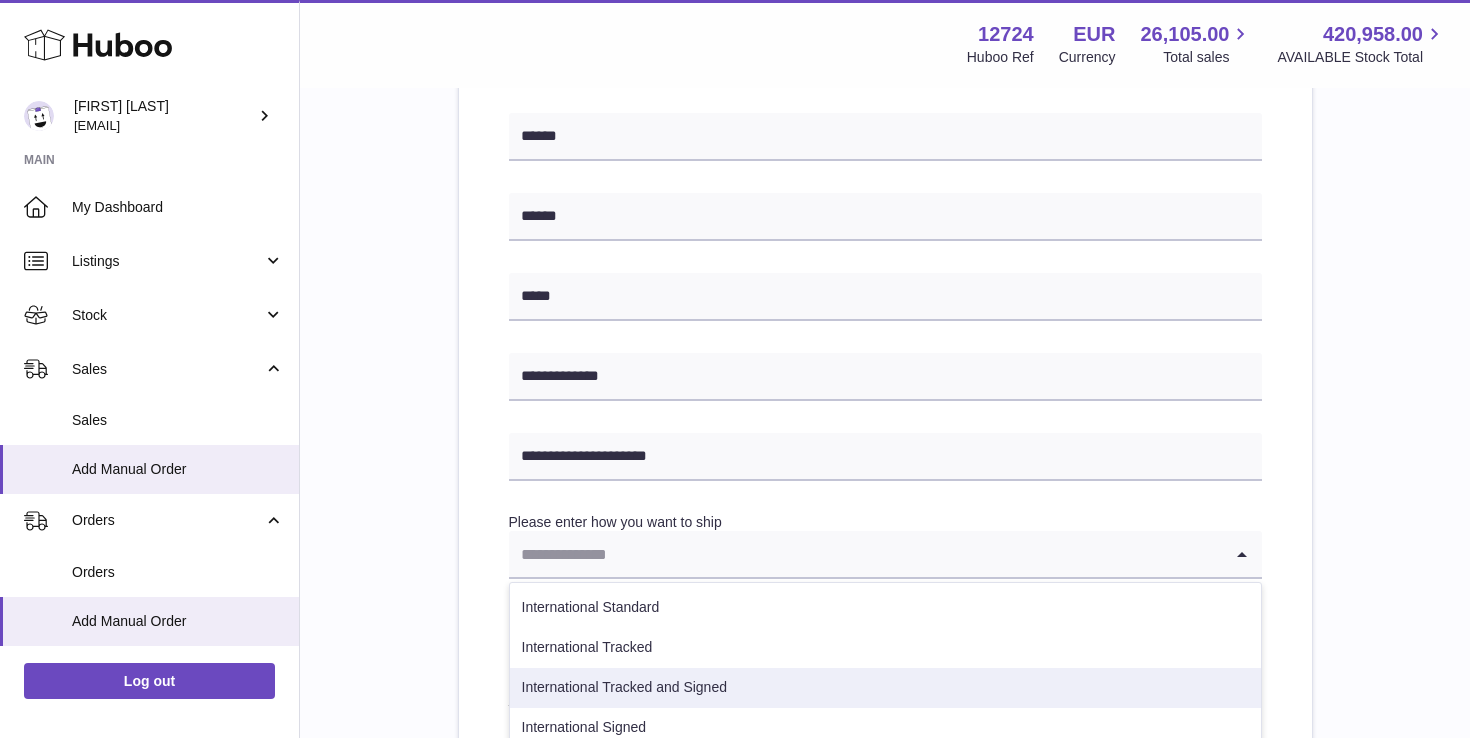 click on "International Tracked and Signed" at bounding box center (885, 688) 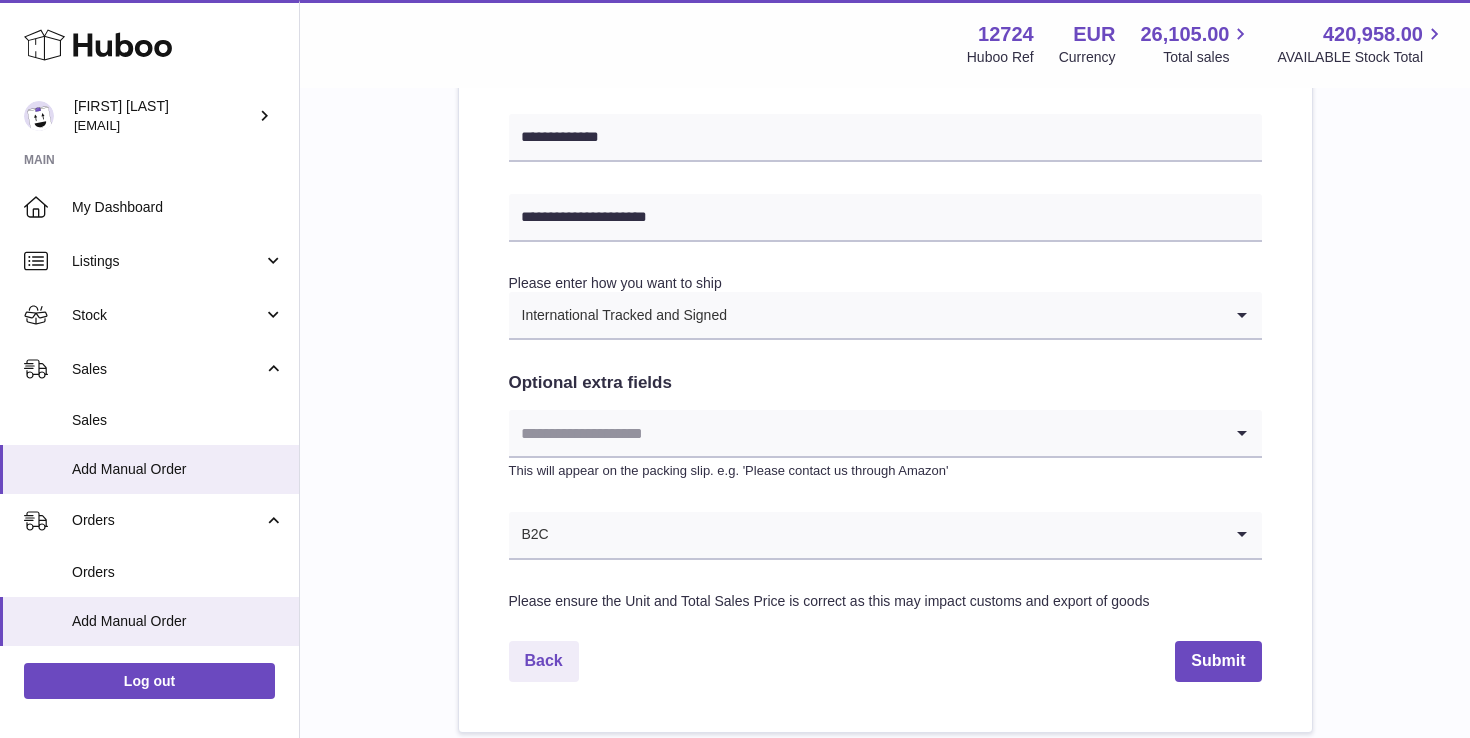 scroll, scrollTop: 917, scrollLeft: 0, axis: vertical 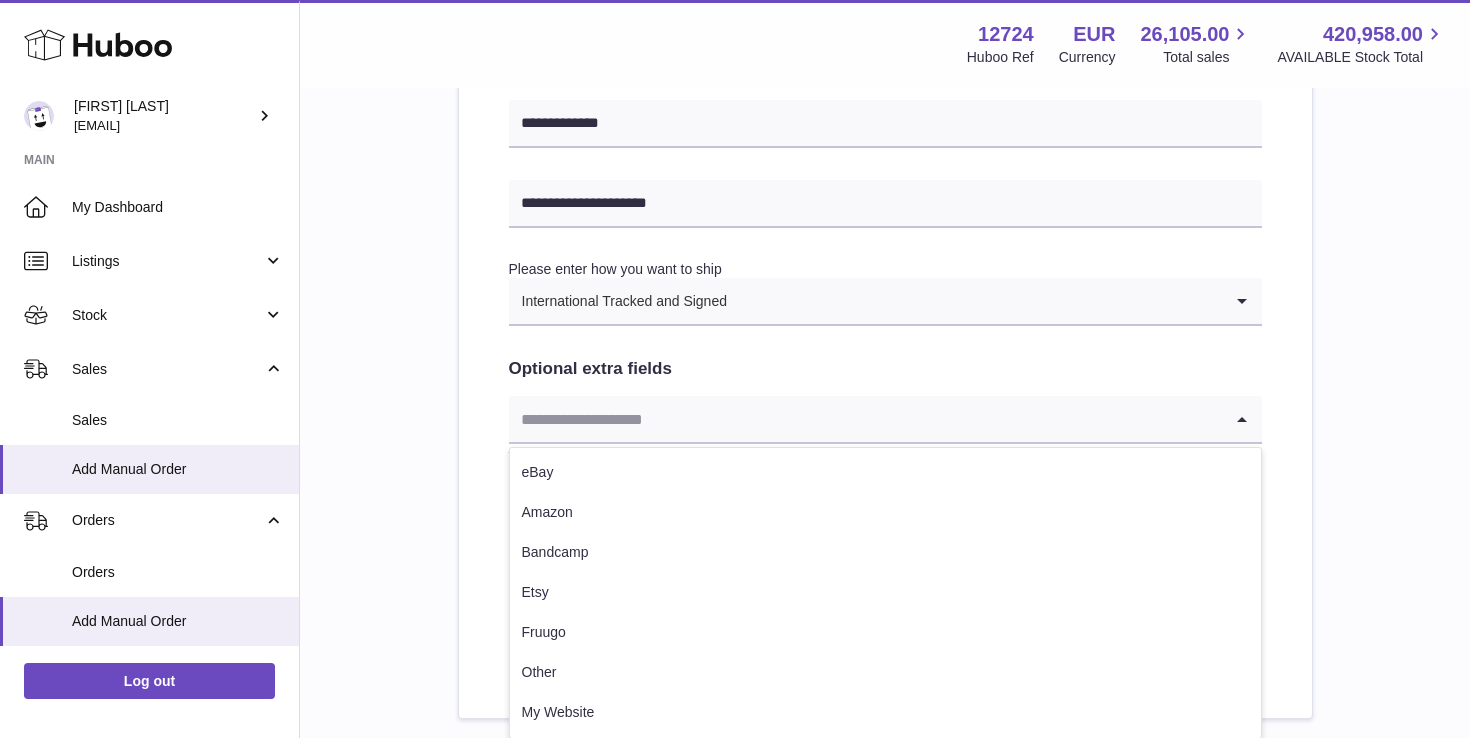 click at bounding box center [865, 419] 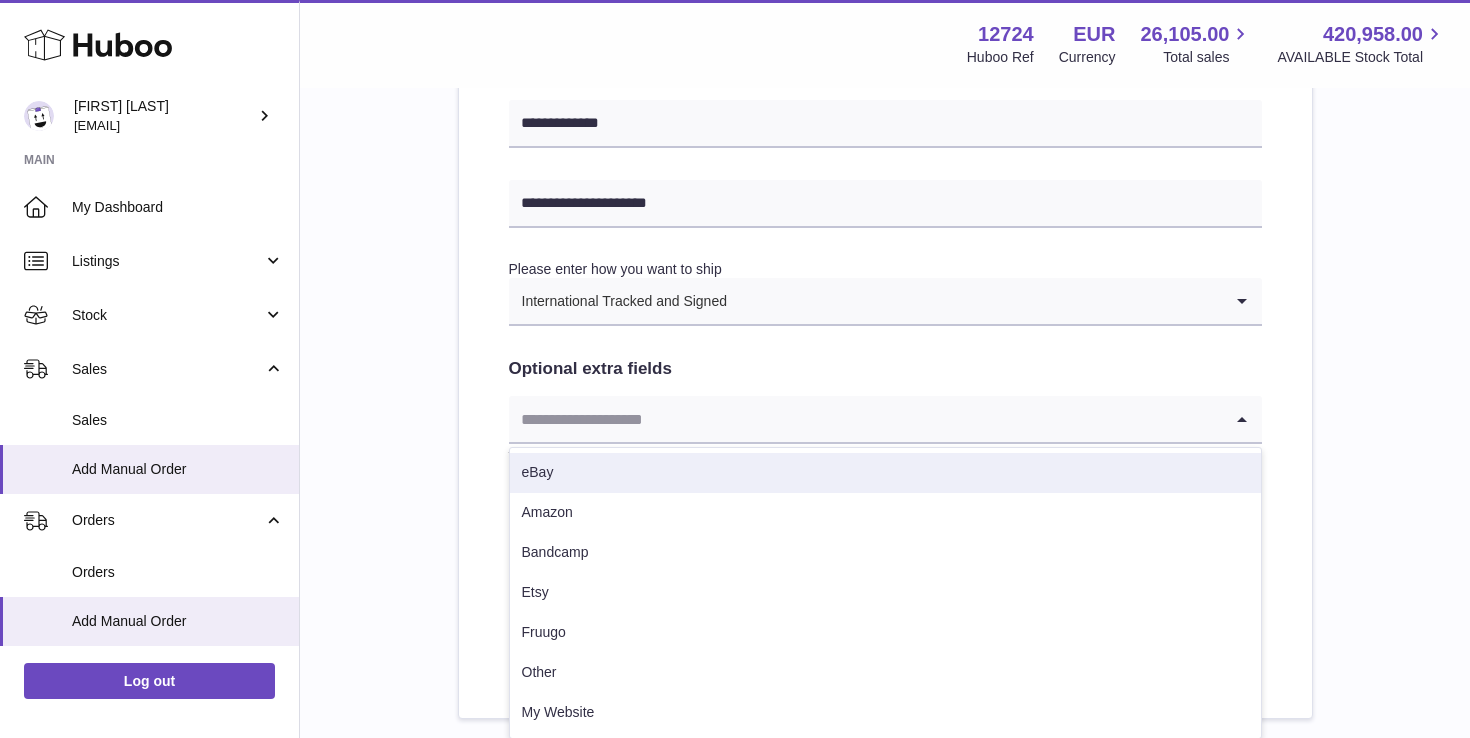 click on "**********" at bounding box center [885, -1] 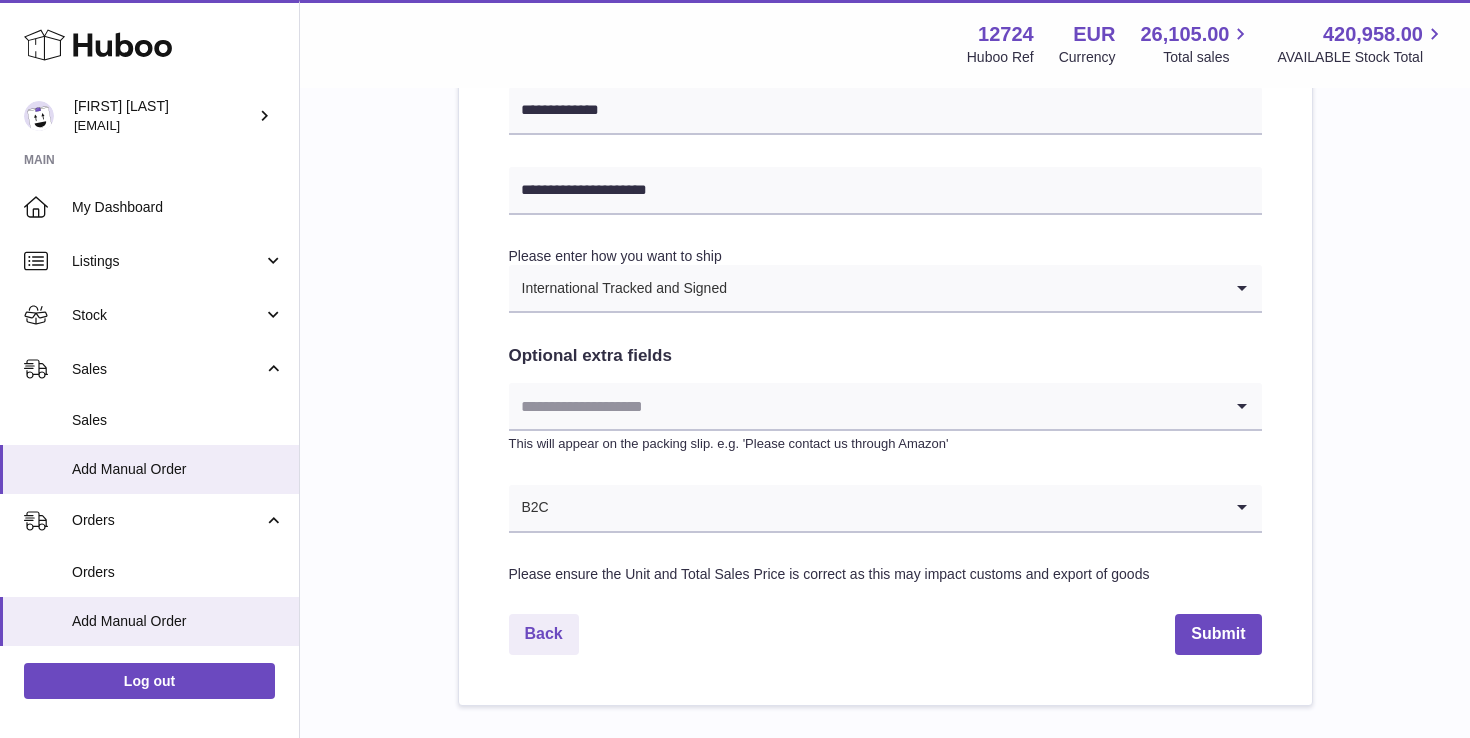 scroll, scrollTop: 1055, scrollLeft: 0, axis: vertical 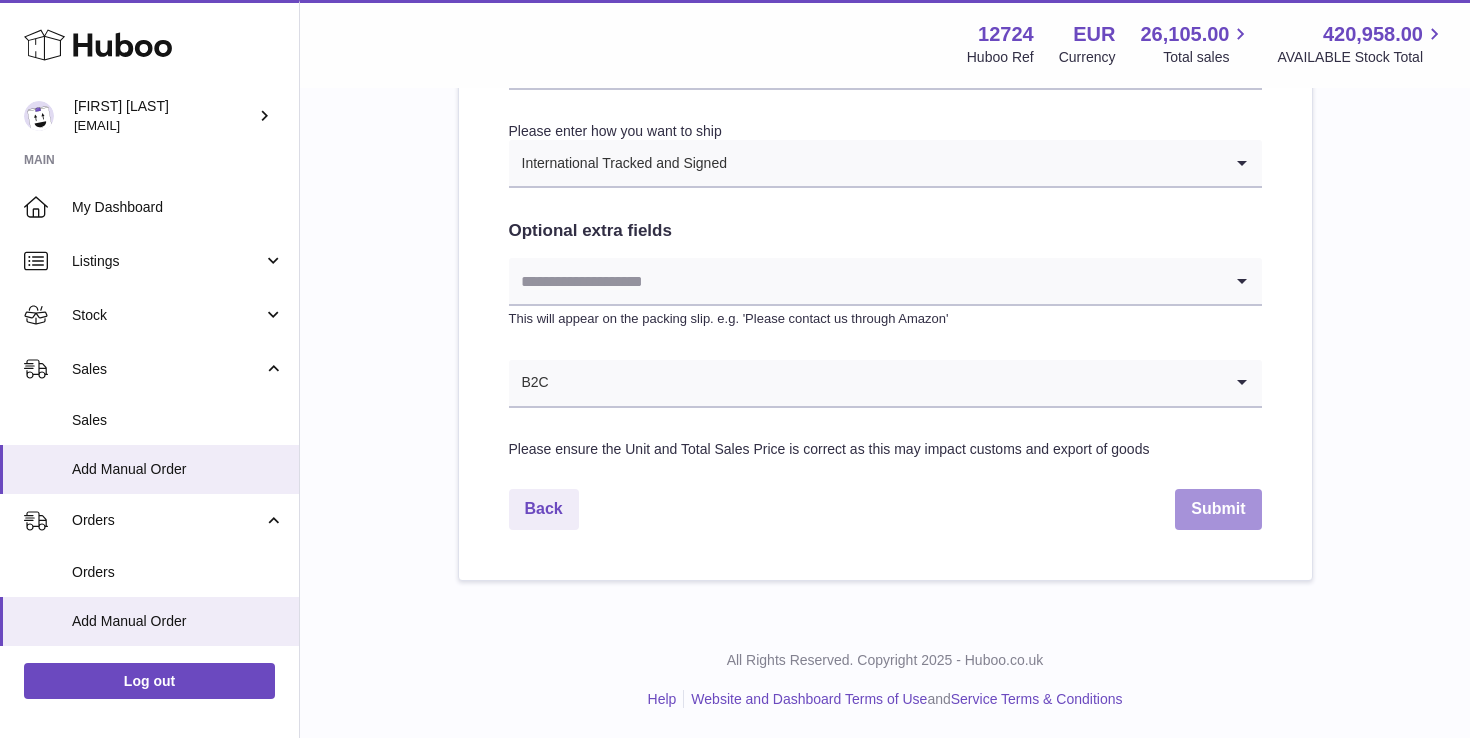 click on "Submit" at bounding box center (1218, 509) 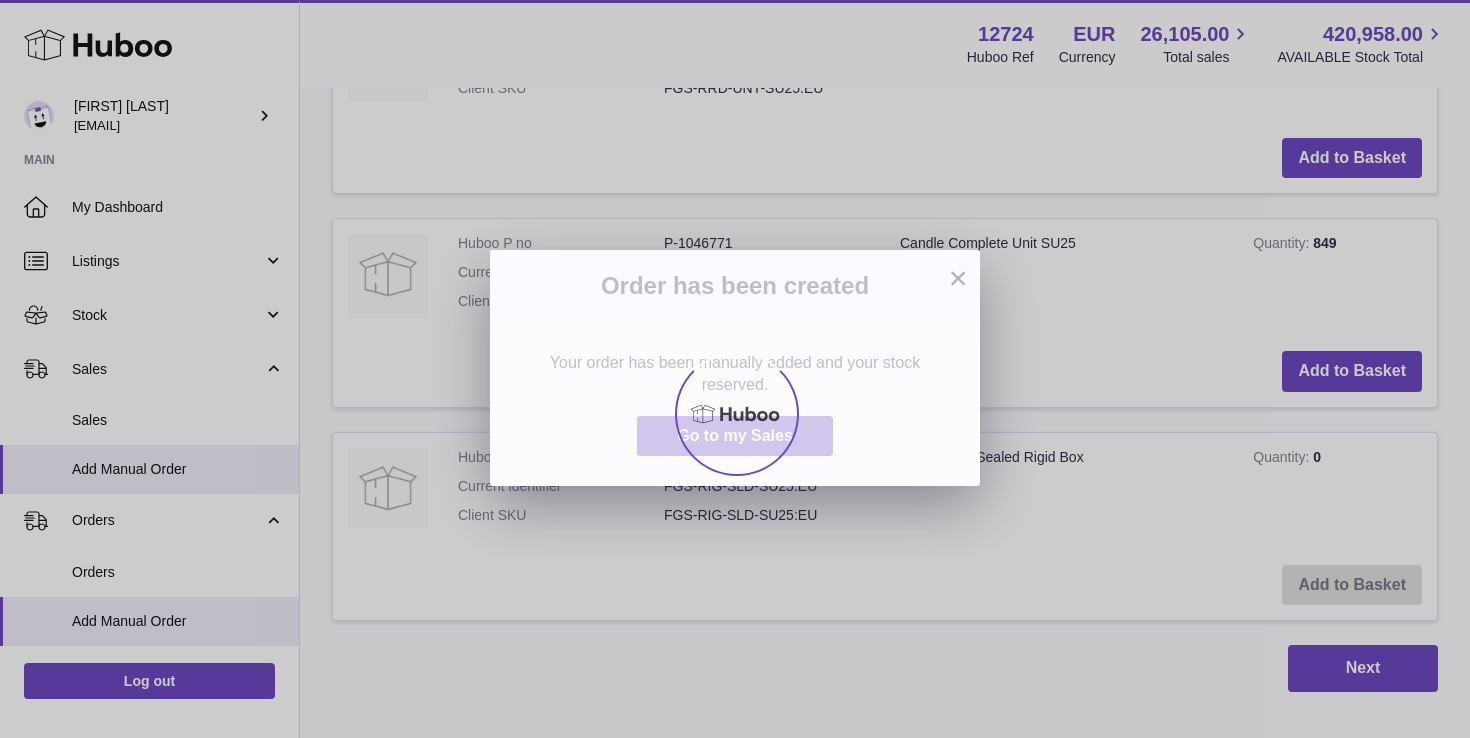 scroll, scrollTop: 0, scrollLeft: 0, axis: both 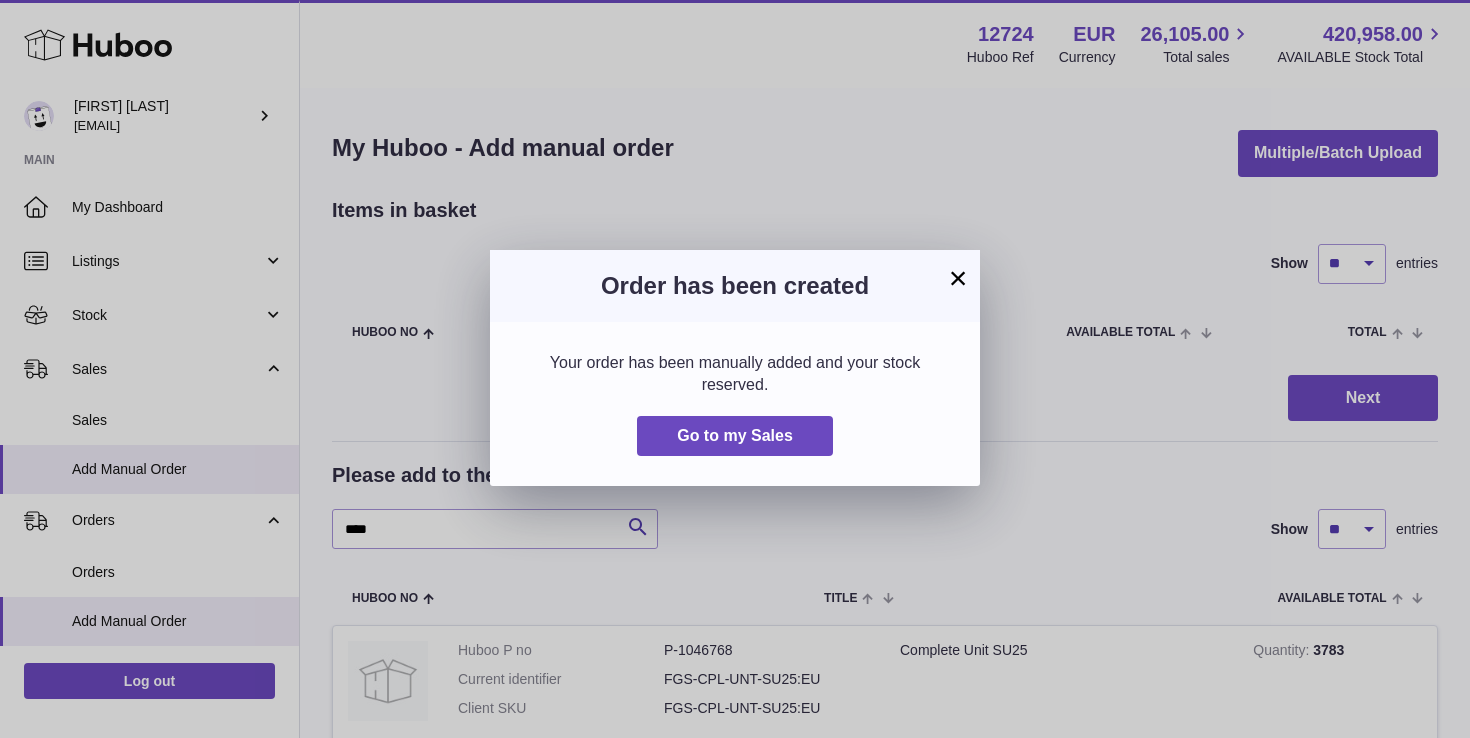click on "×" at bounding box center (958, 278) 